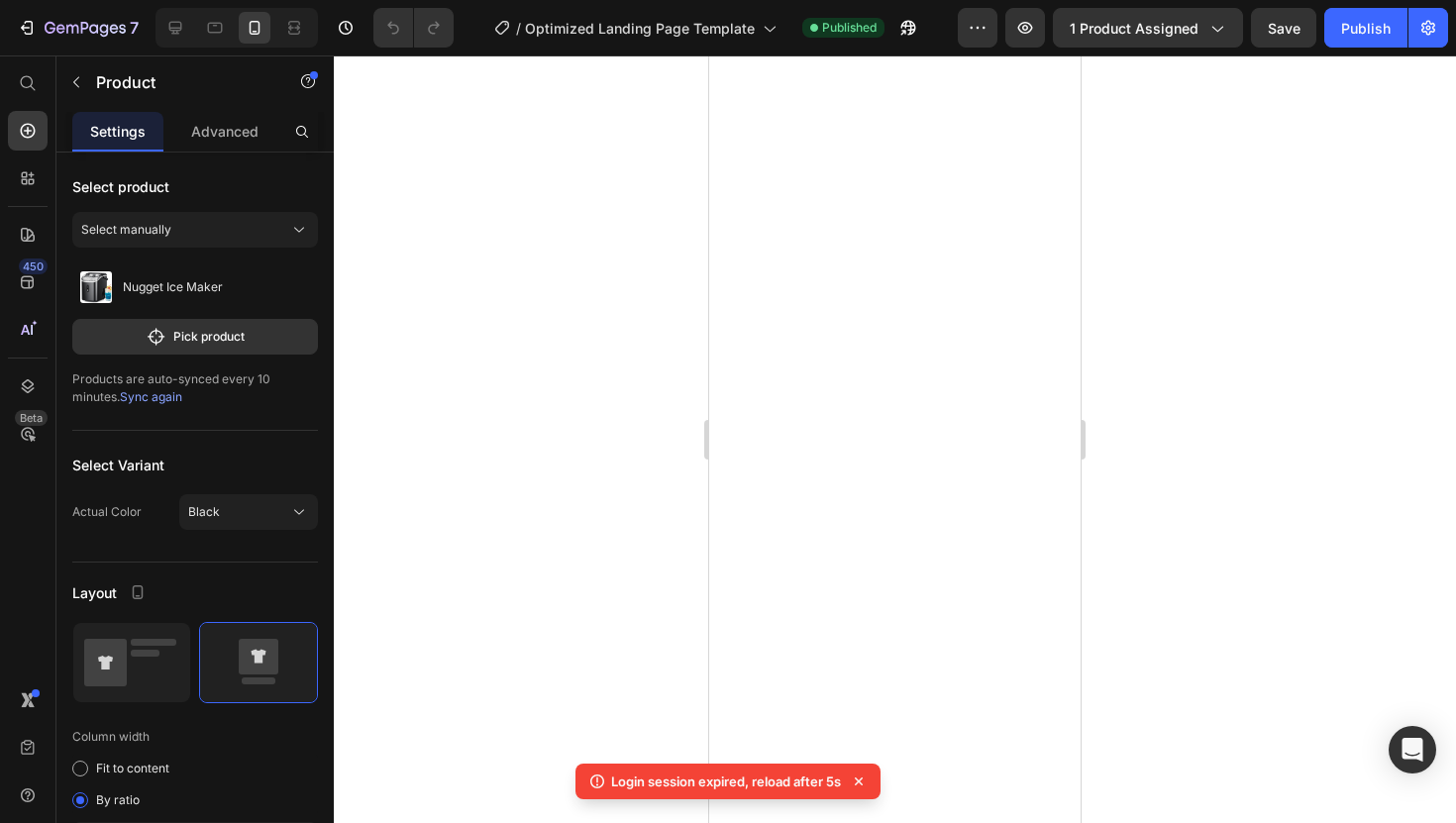 scroll, scrollTop: 0, scrollLeft: 0, axis: both 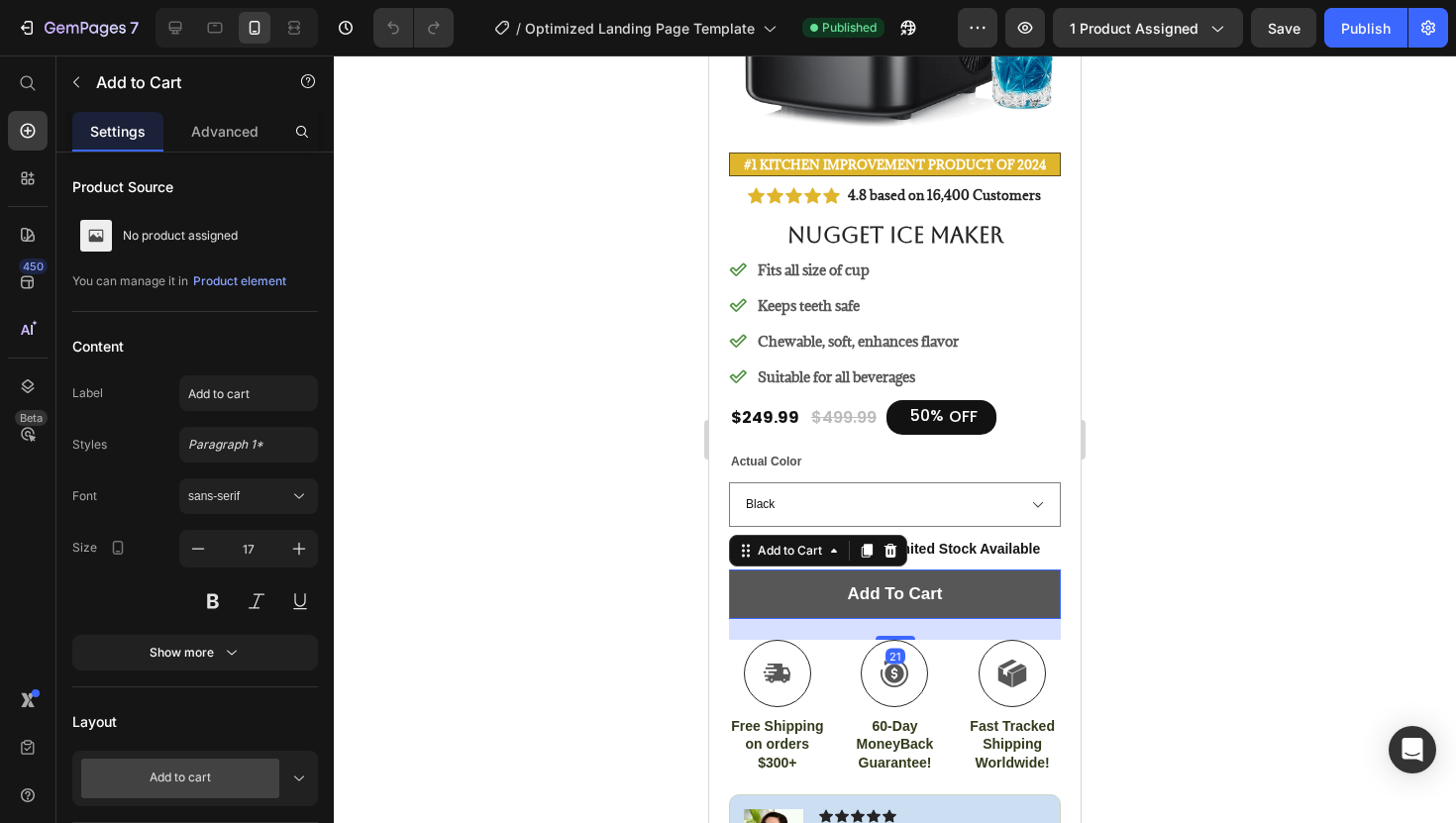 click on "add to cart" at bounding box center (894, 594) 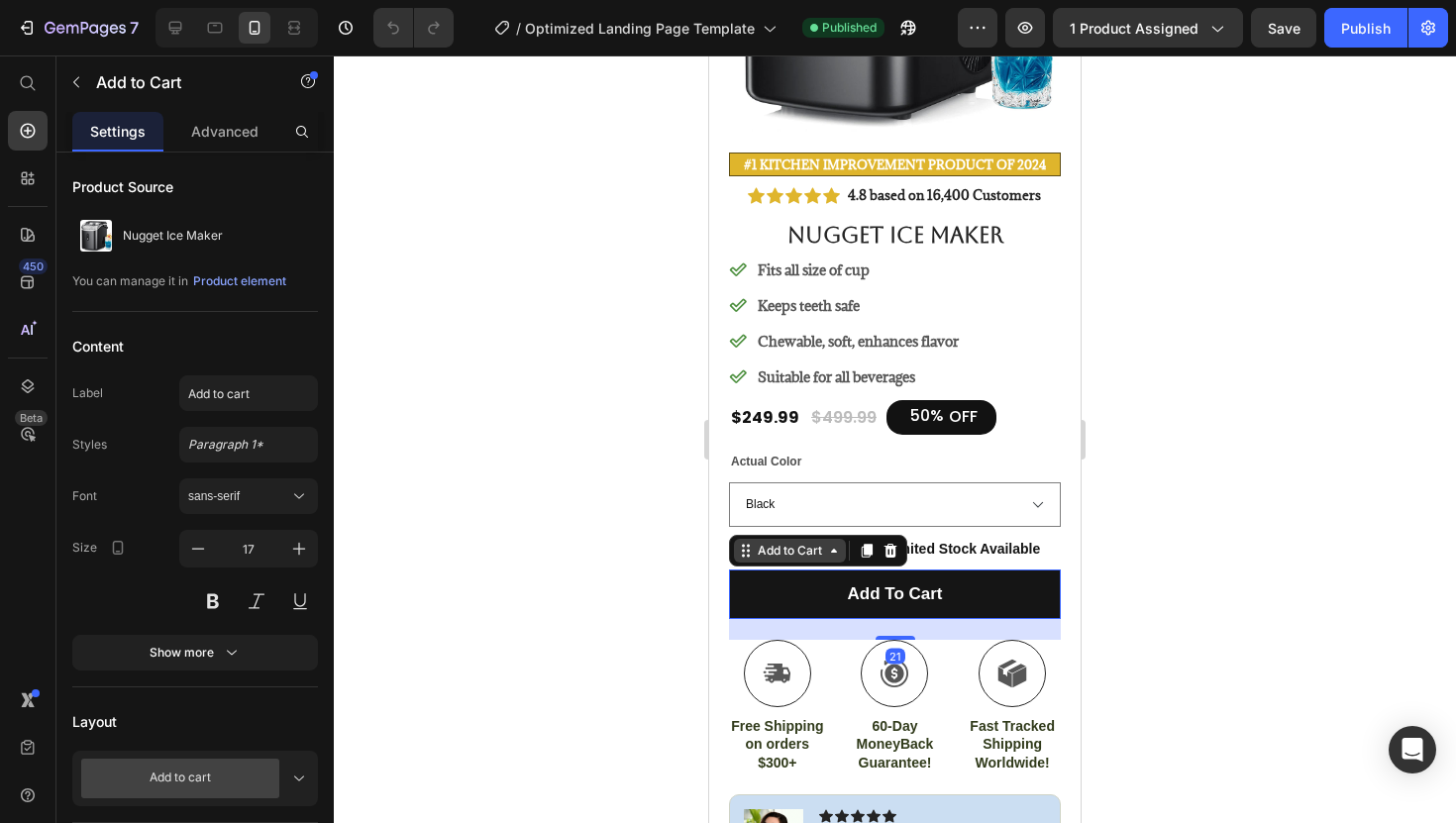 click on "Add to Cart" at bounding box center [789, 551] 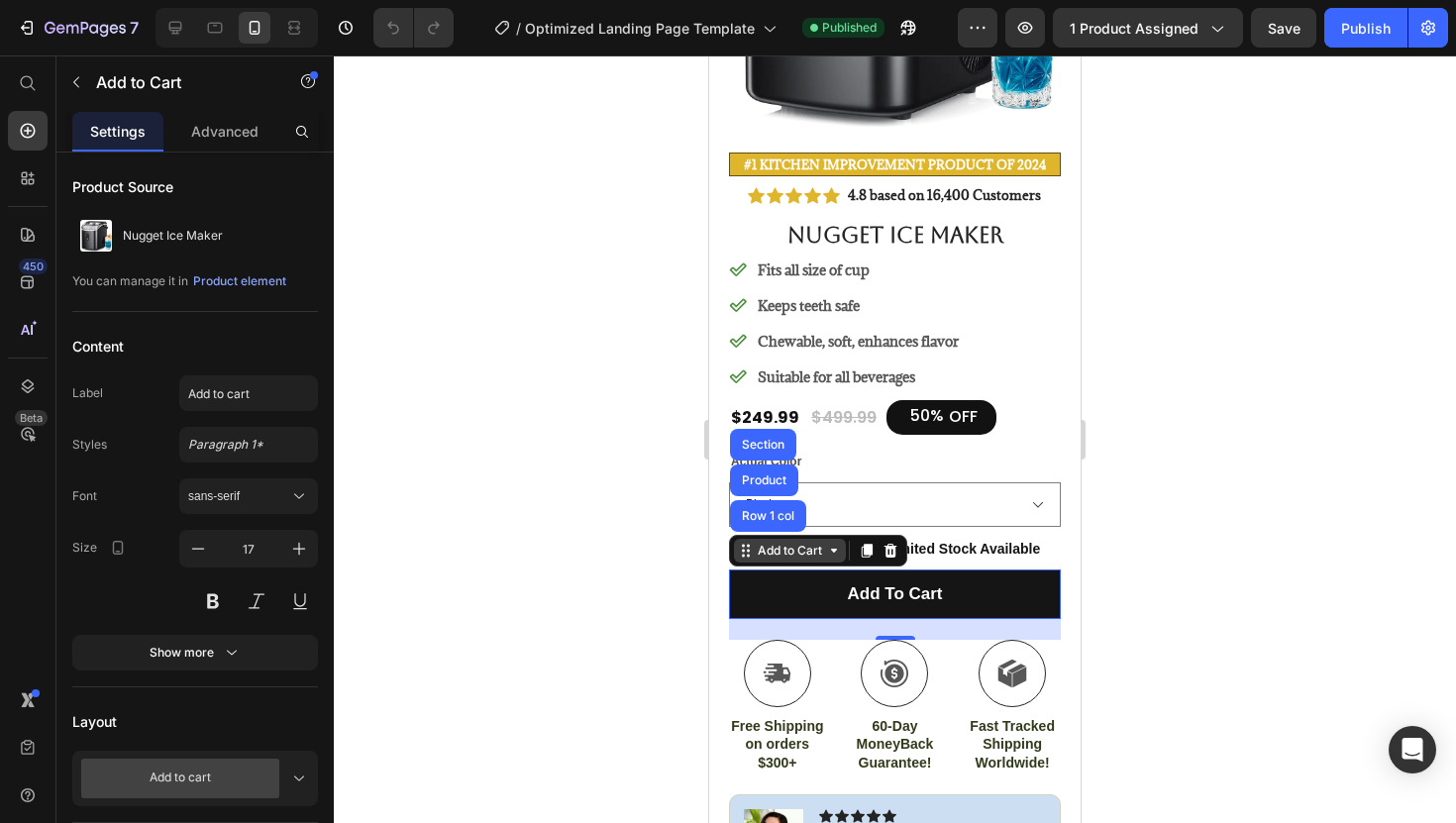 click on "Add to Cart" at bounding box center [789, 551] 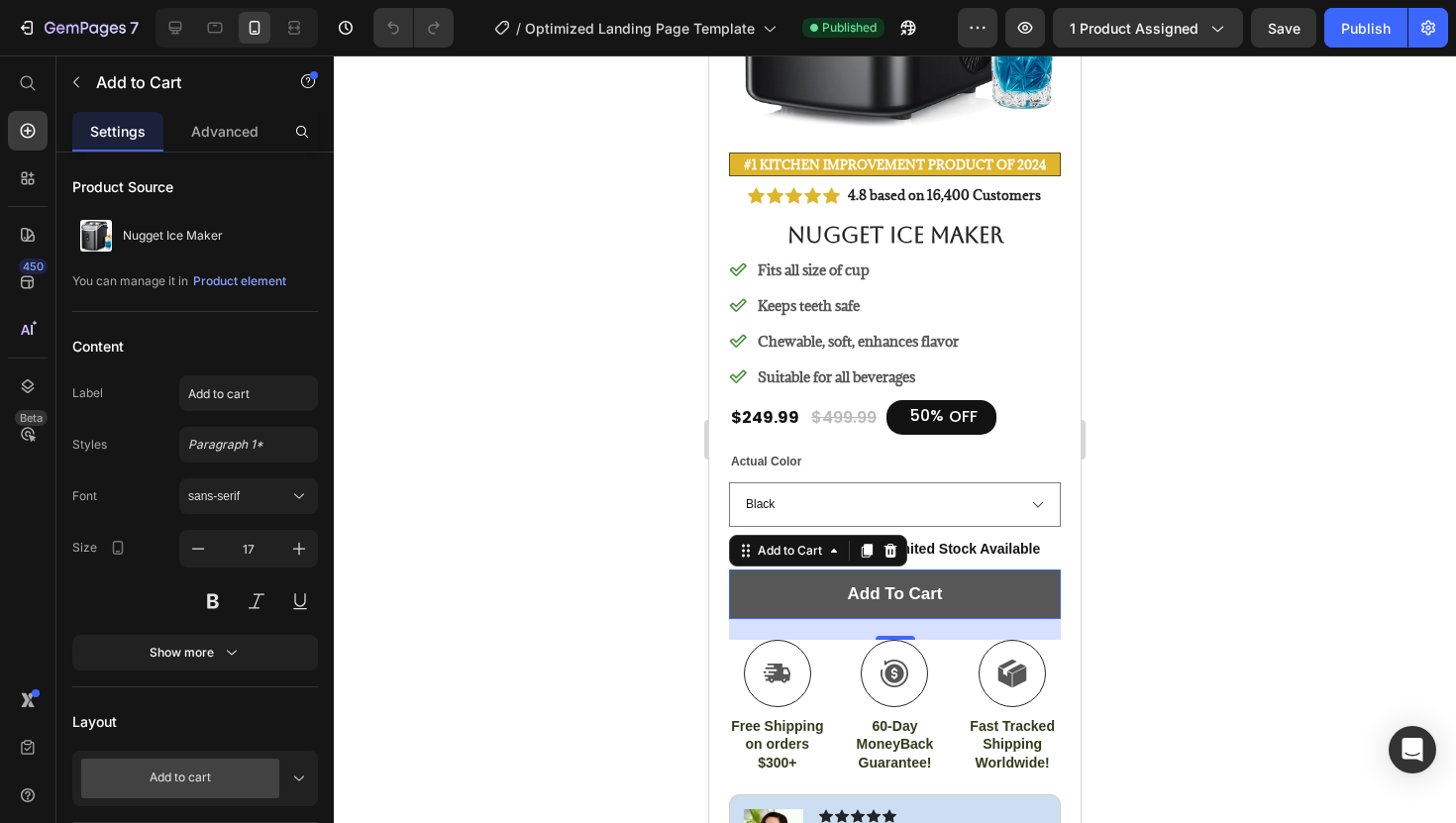 click on "add to cart" at bounding box center [894, 594] 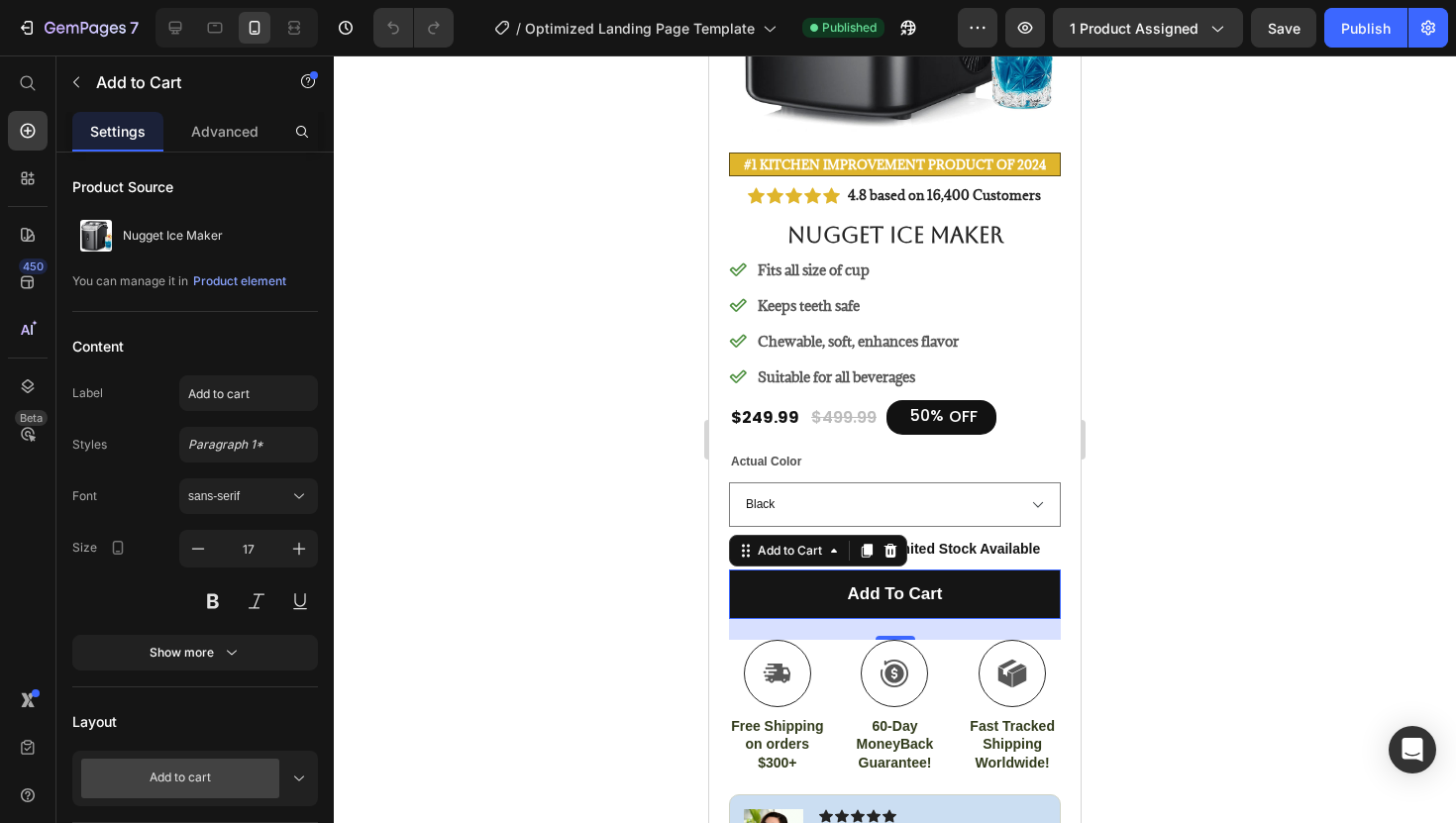 click 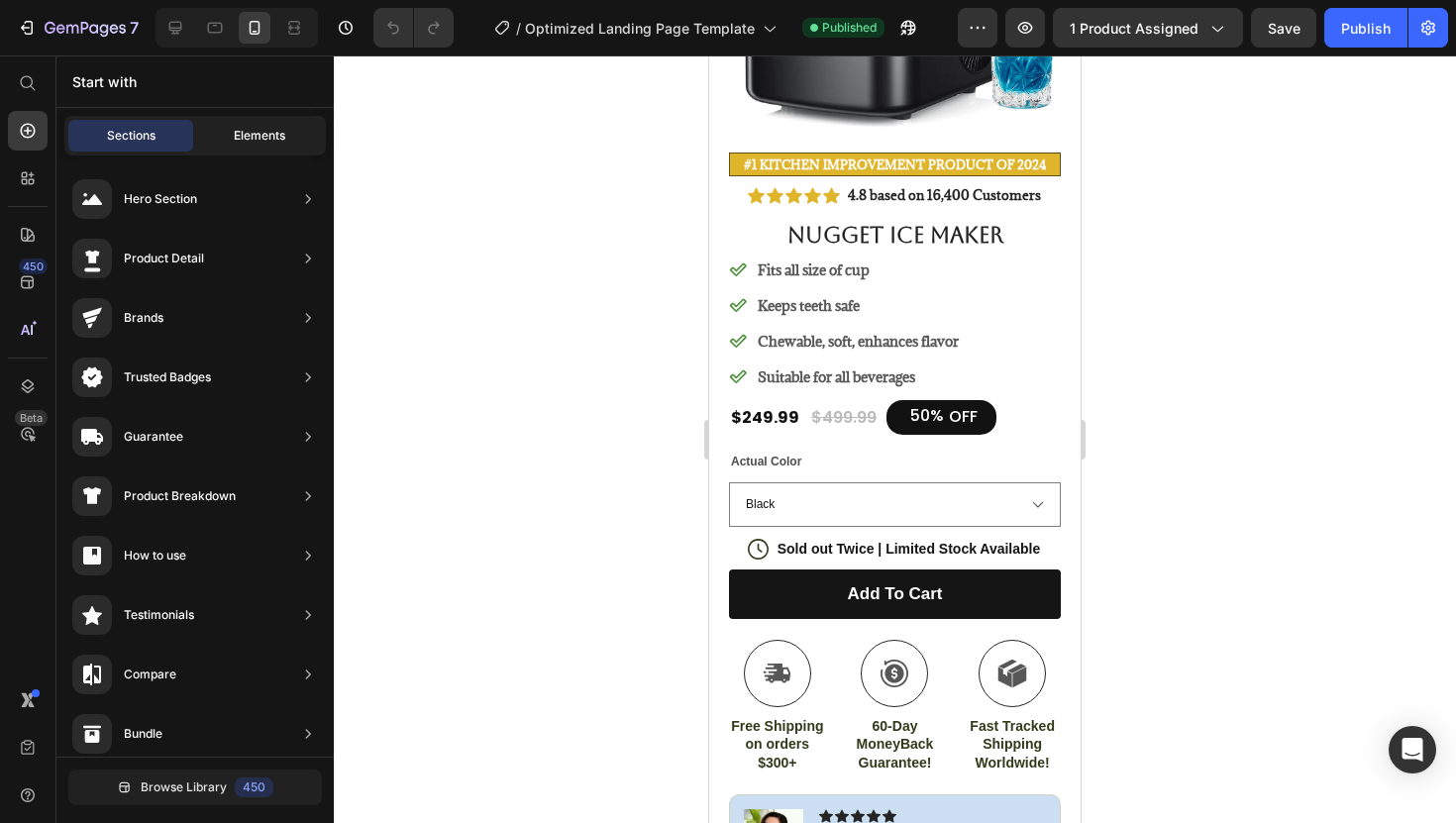 click on "Elements" at bounding box center (260, 136) 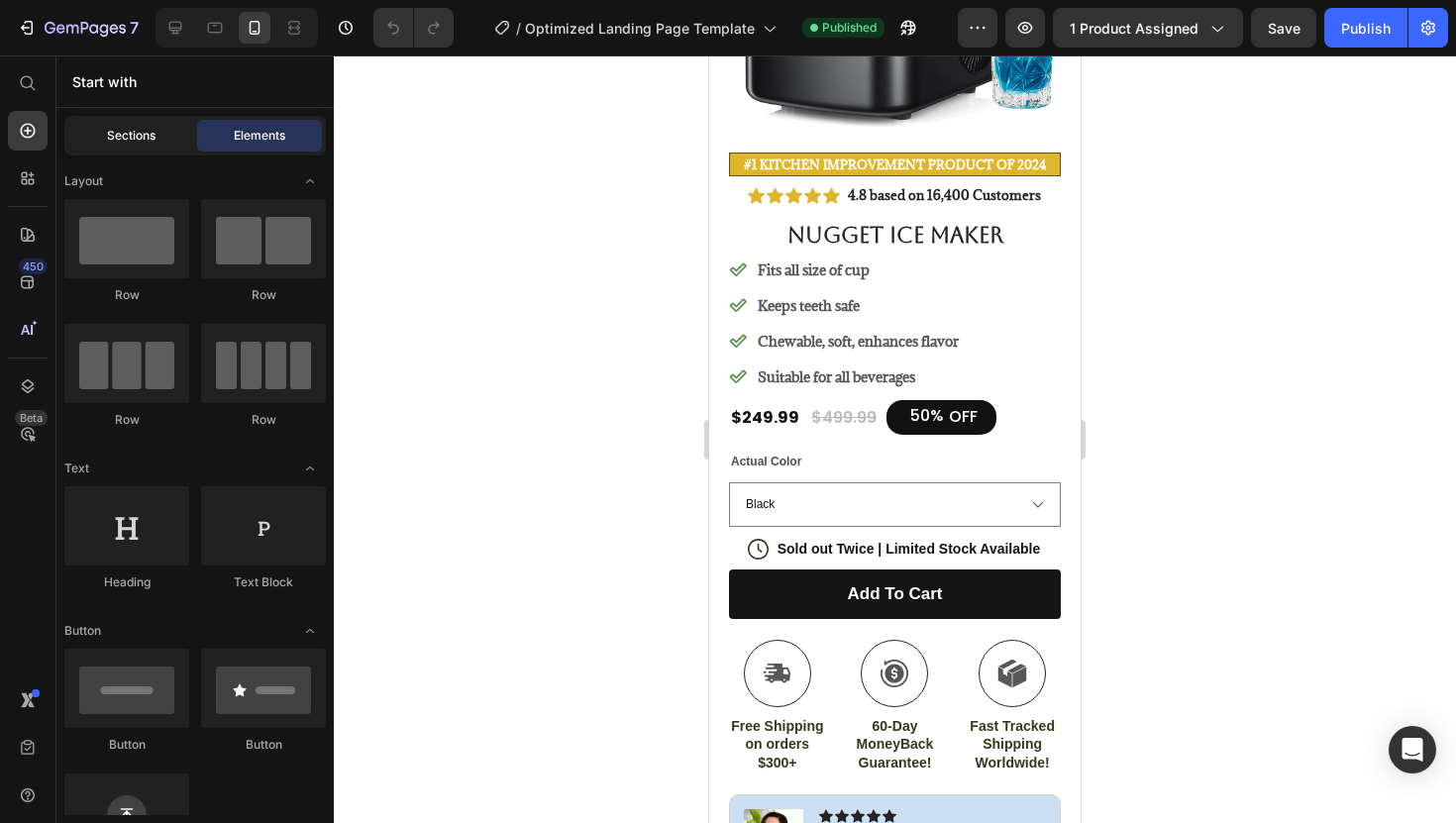 click on "Sections" 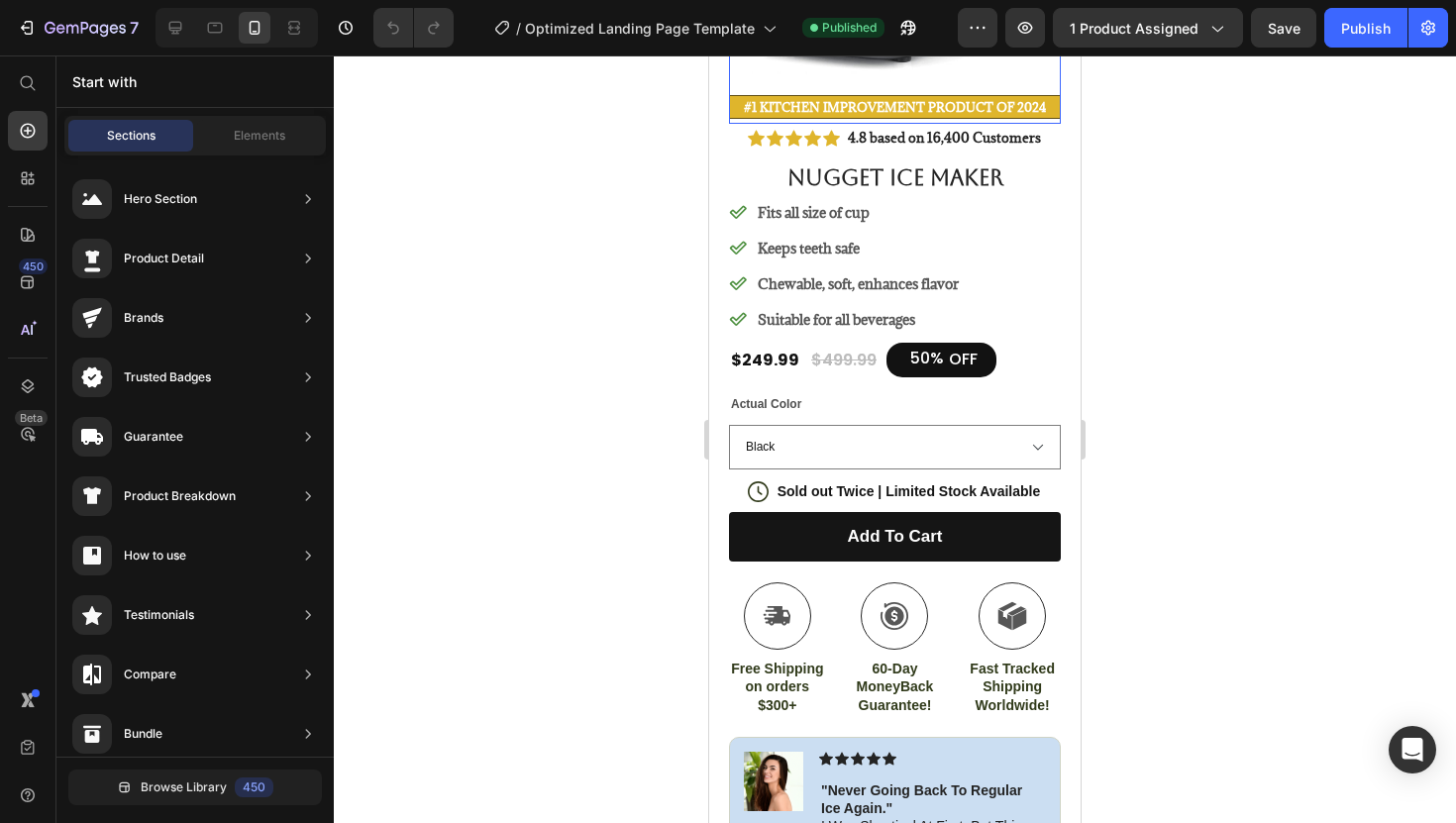 scroll, scrollTop: 510, scrollLeft: 0, axis: vertical 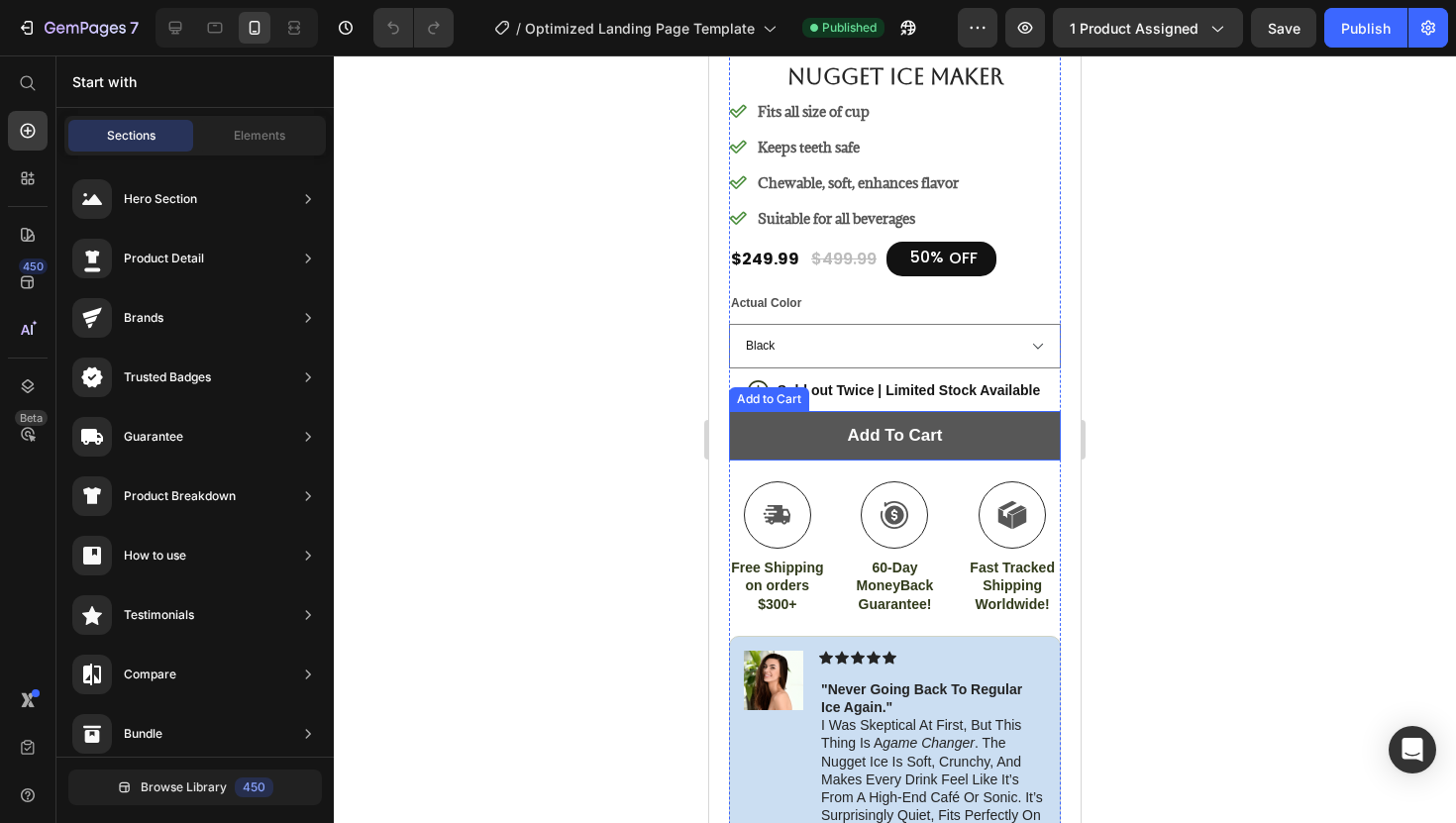 click on "add to cart" at bounding box center (894, 436) 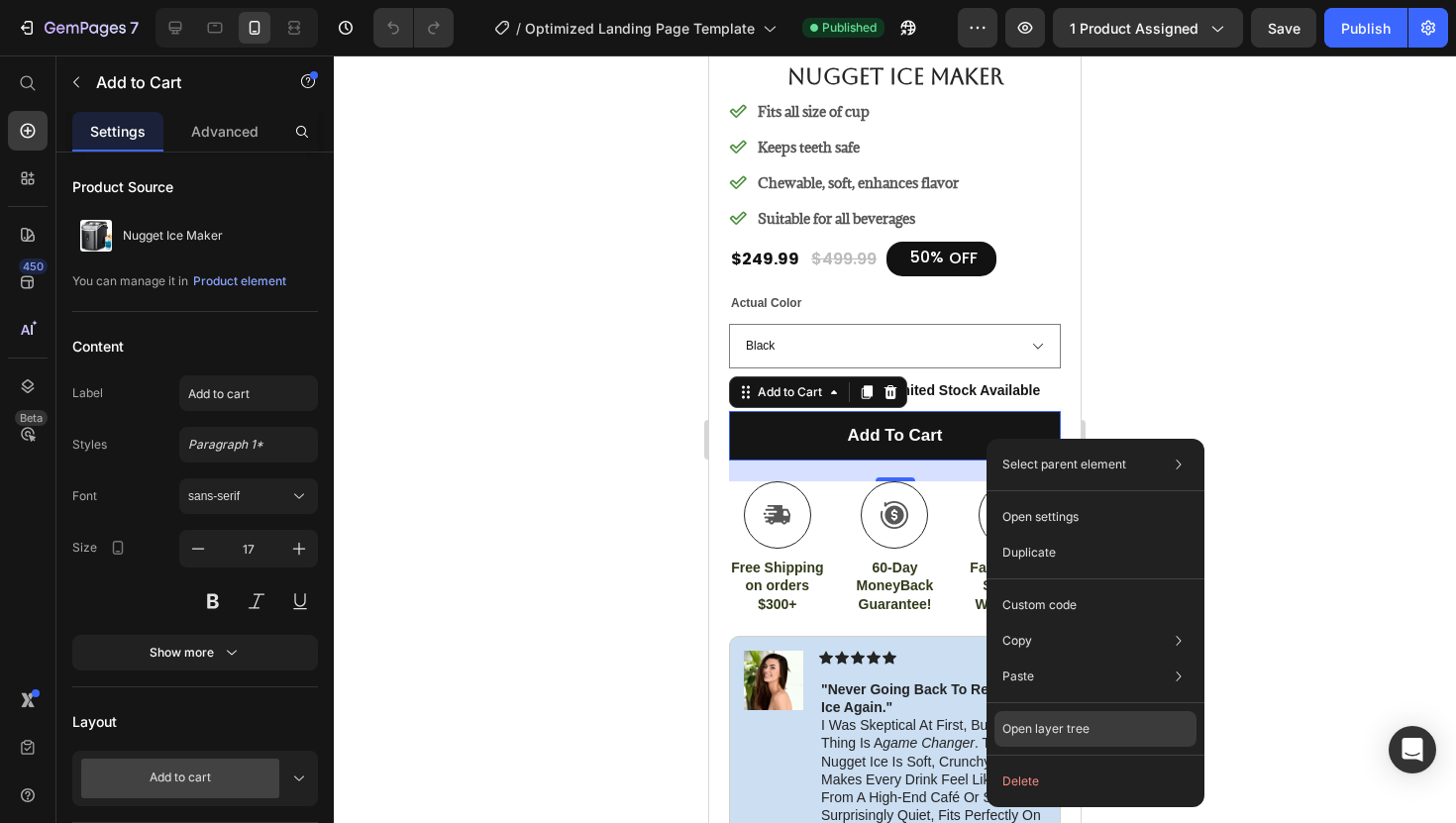 click on "Open layer tree" at bounding box center (1046, 729) 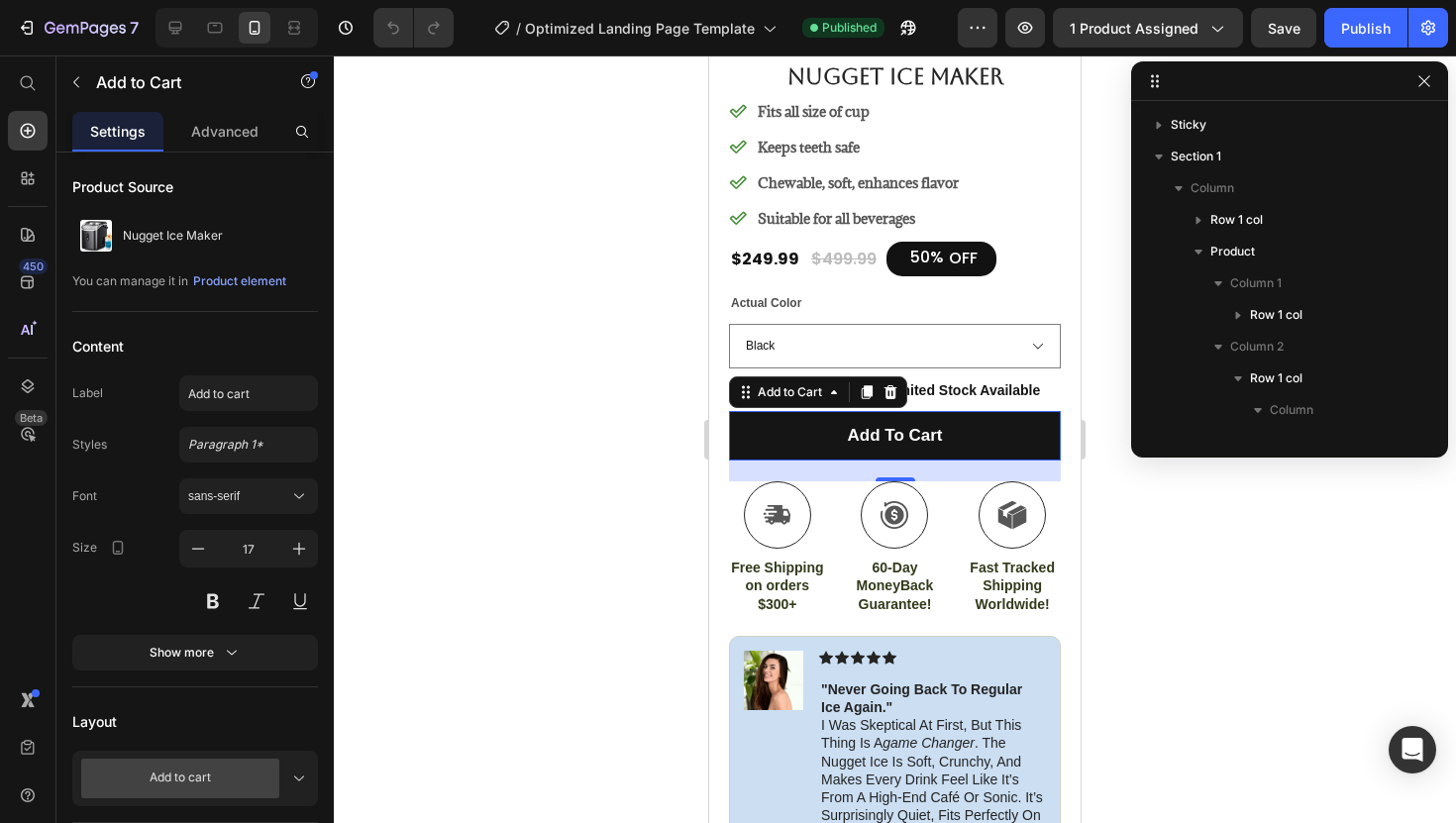 scroll, scrollTop: 374, scrollLeft: 0, axis: vertical 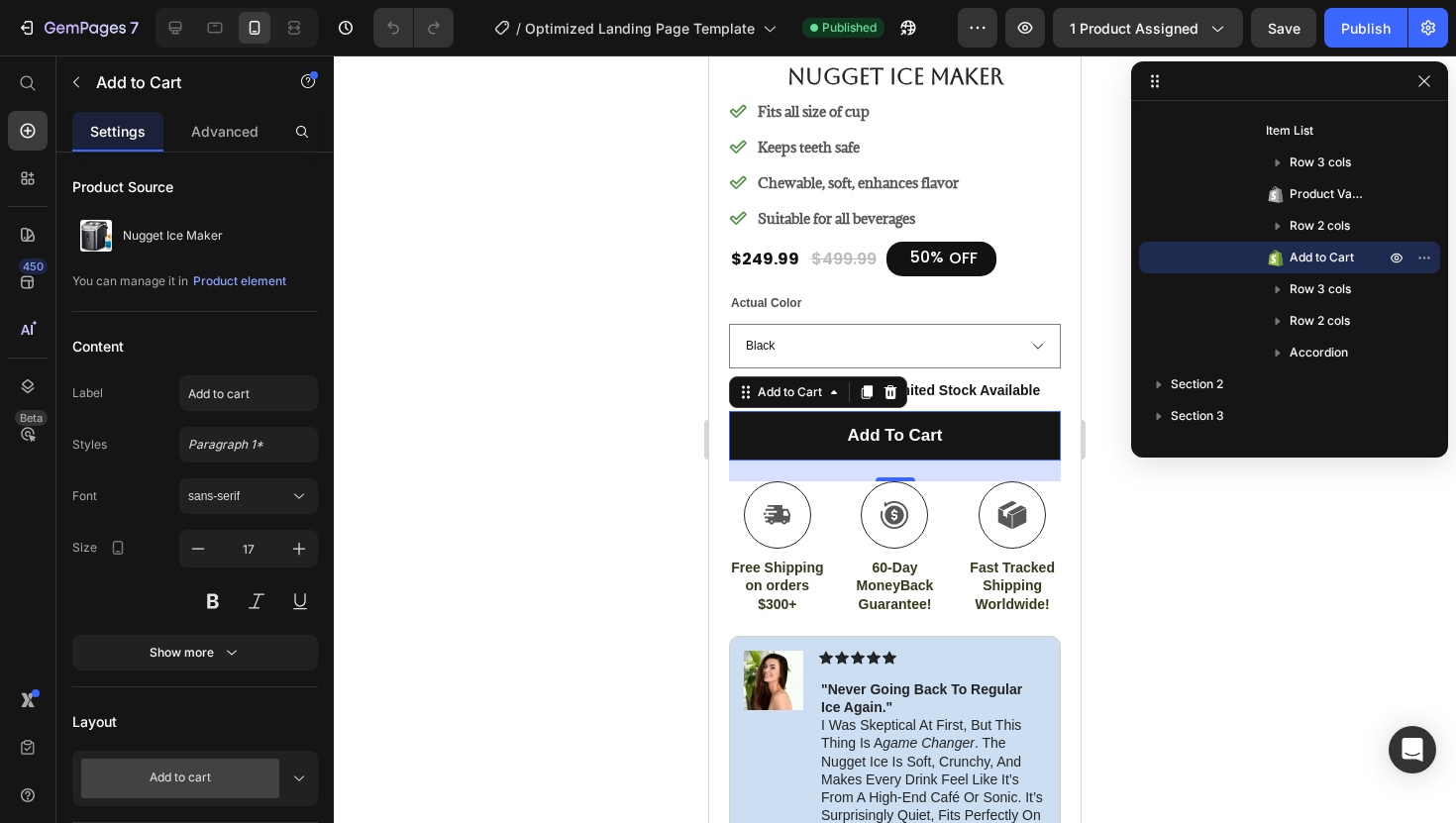 click 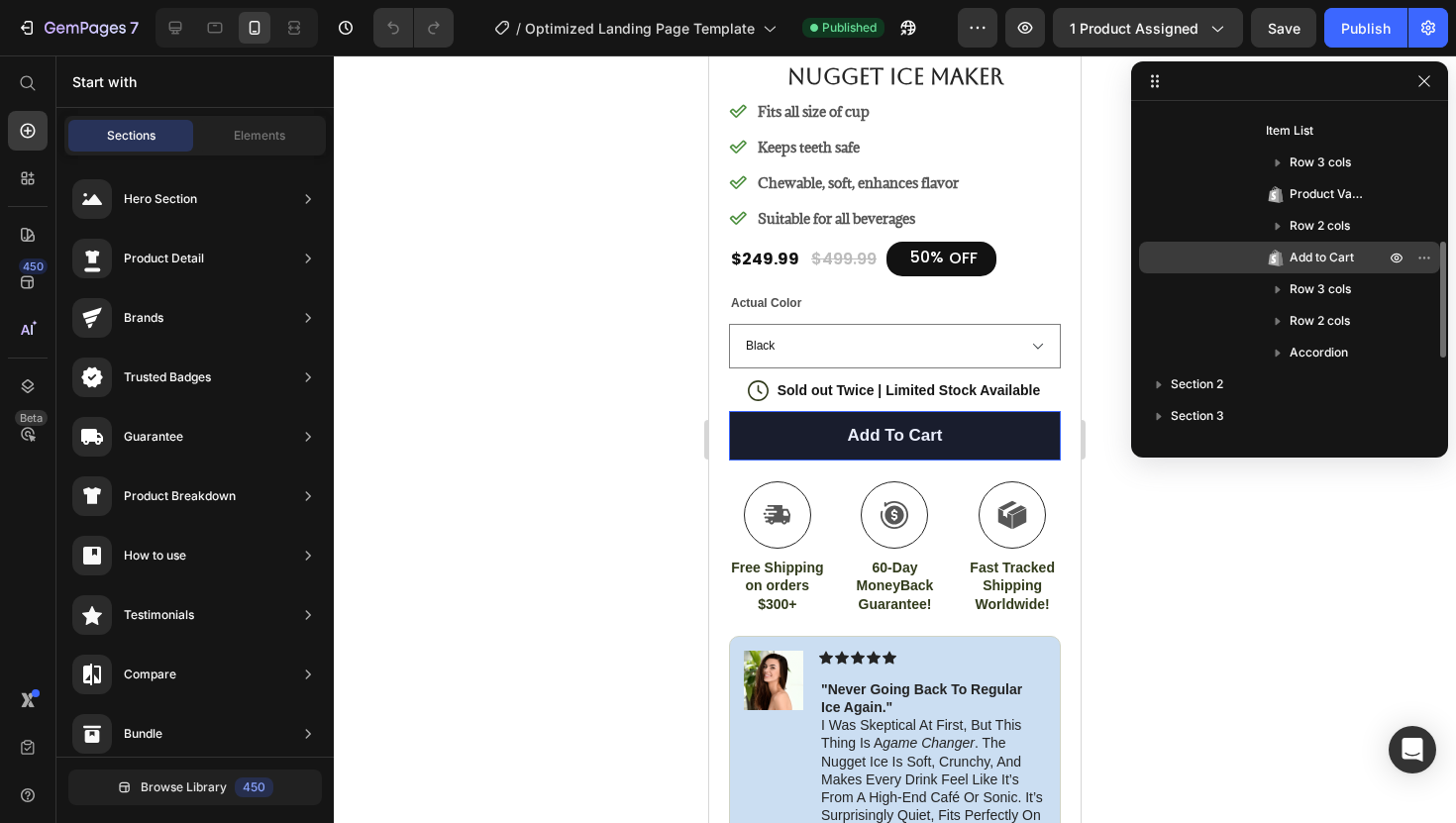click on "Add to Cart" at bounding box center [1290, 257] 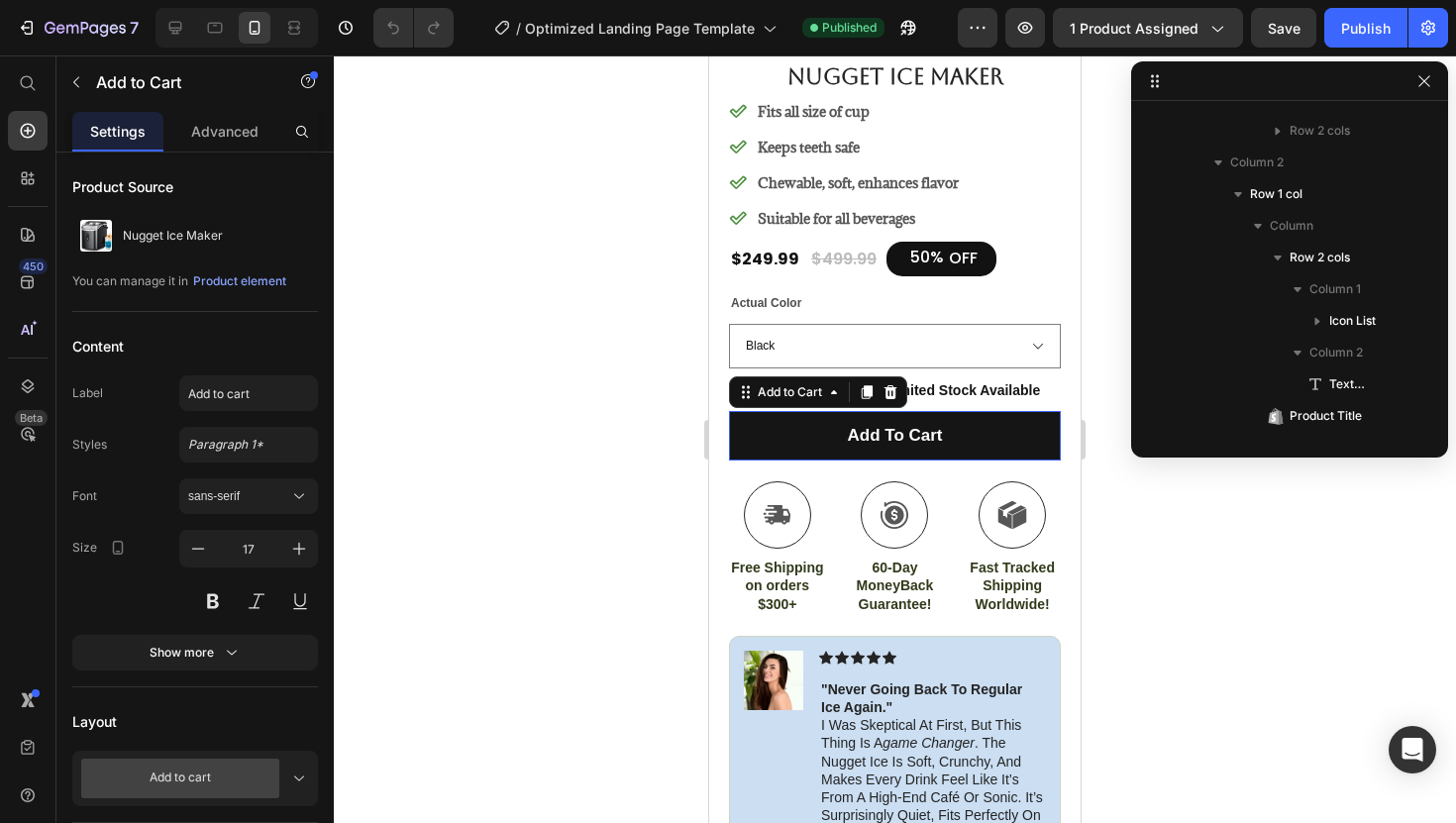 scroll, scrollTop: 1008, scrollLeft: 0, axis: vertical 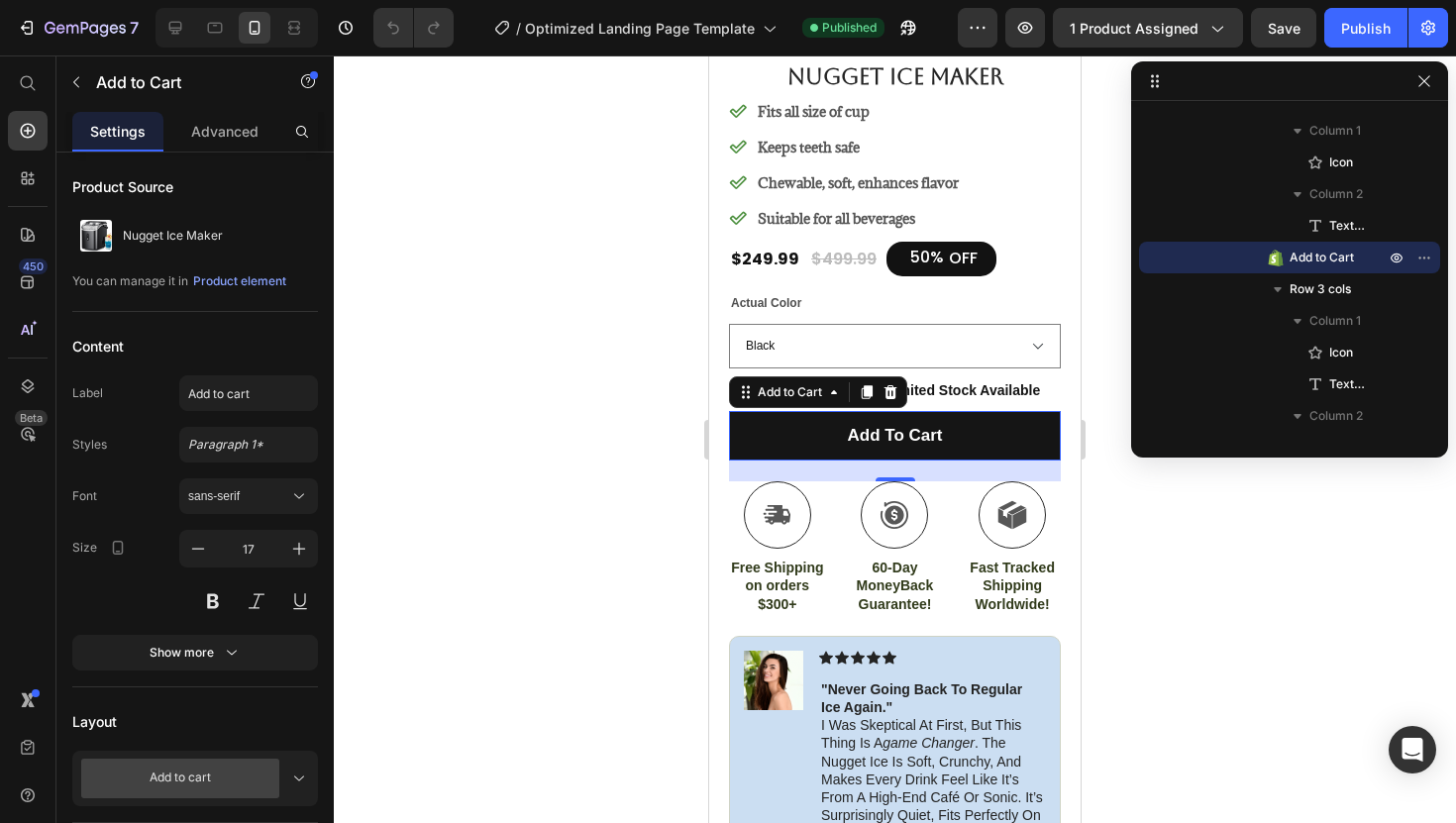click 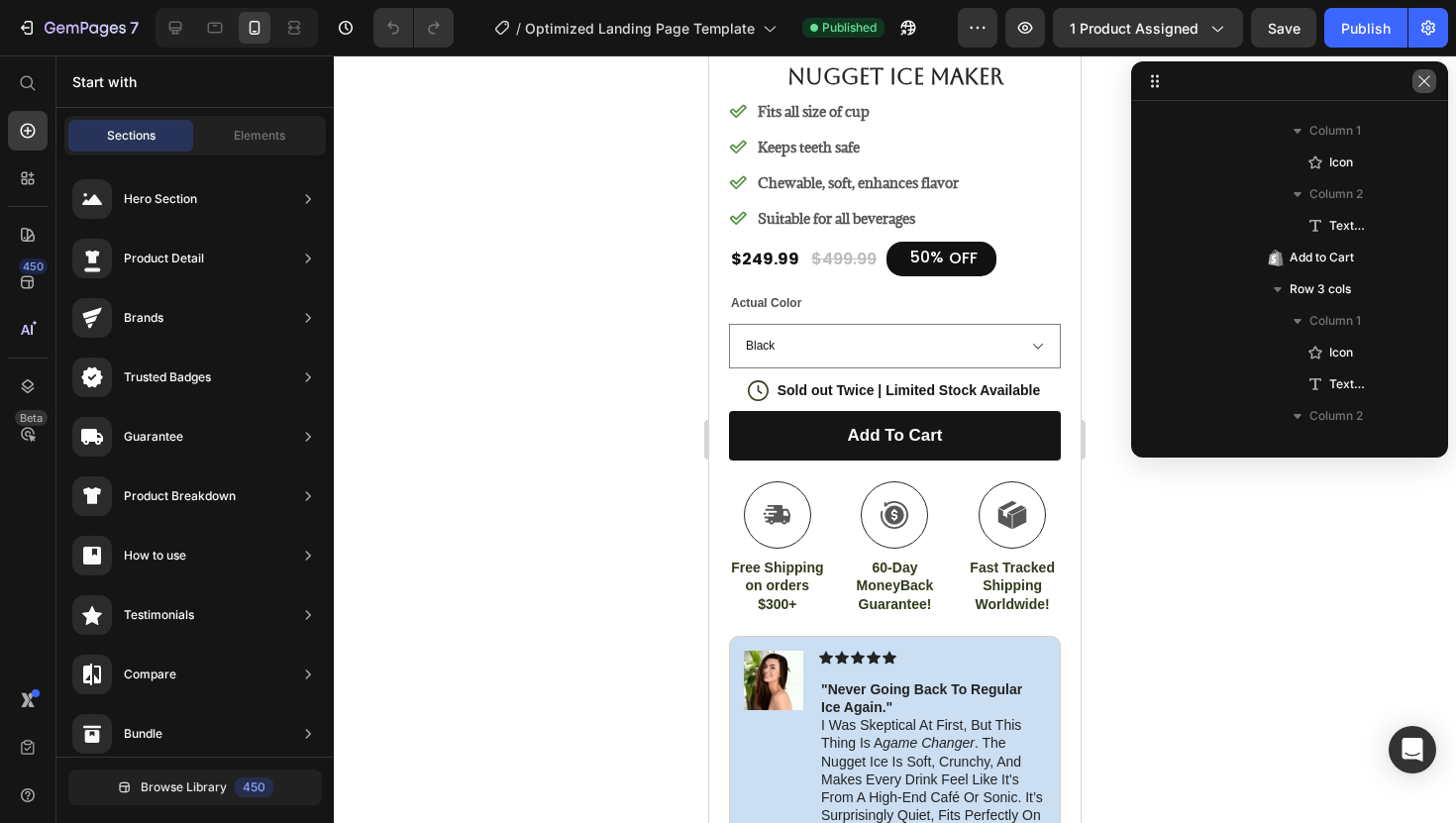 click 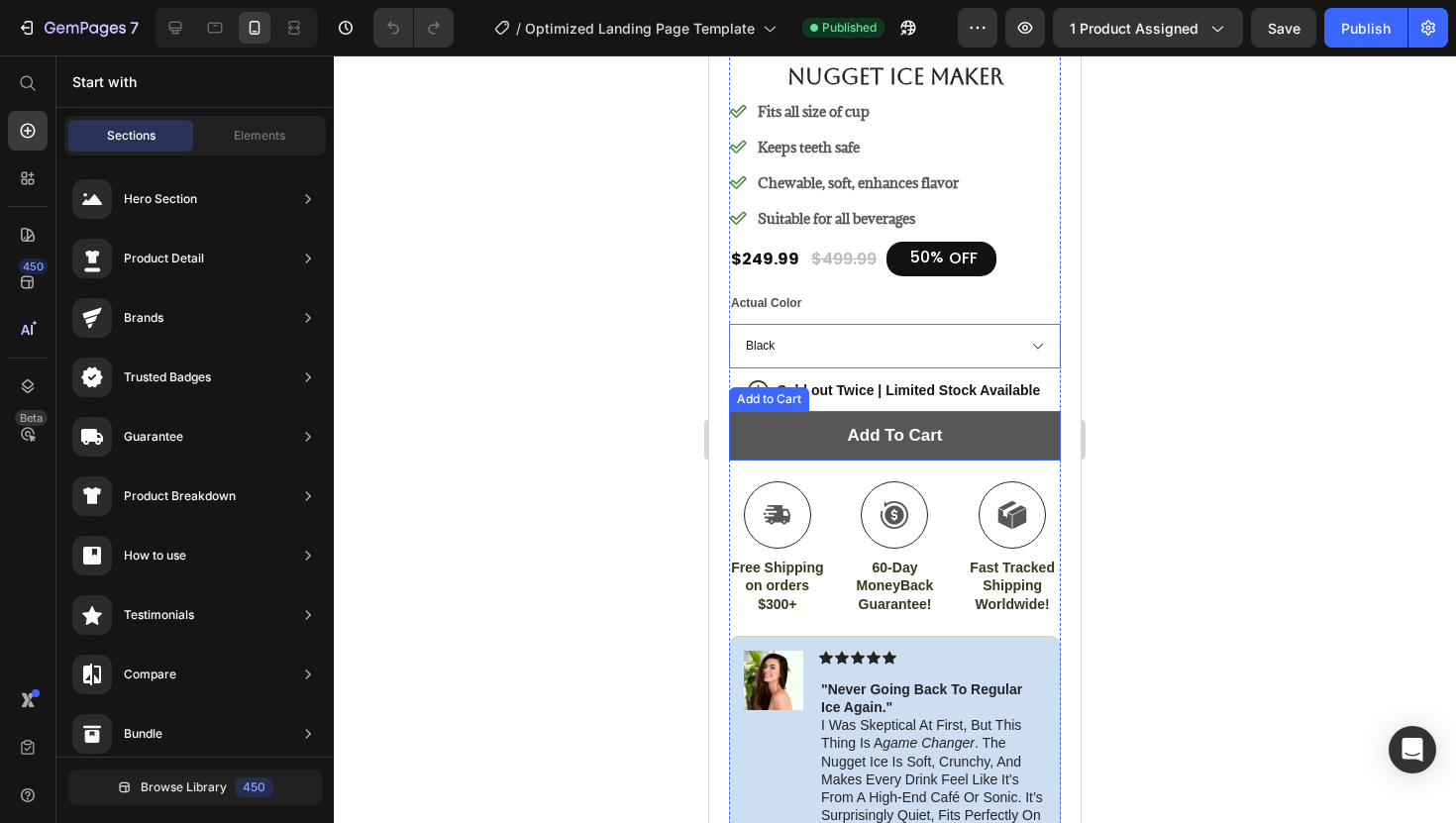 click on "add to cart" at bounding box center (894, 436) 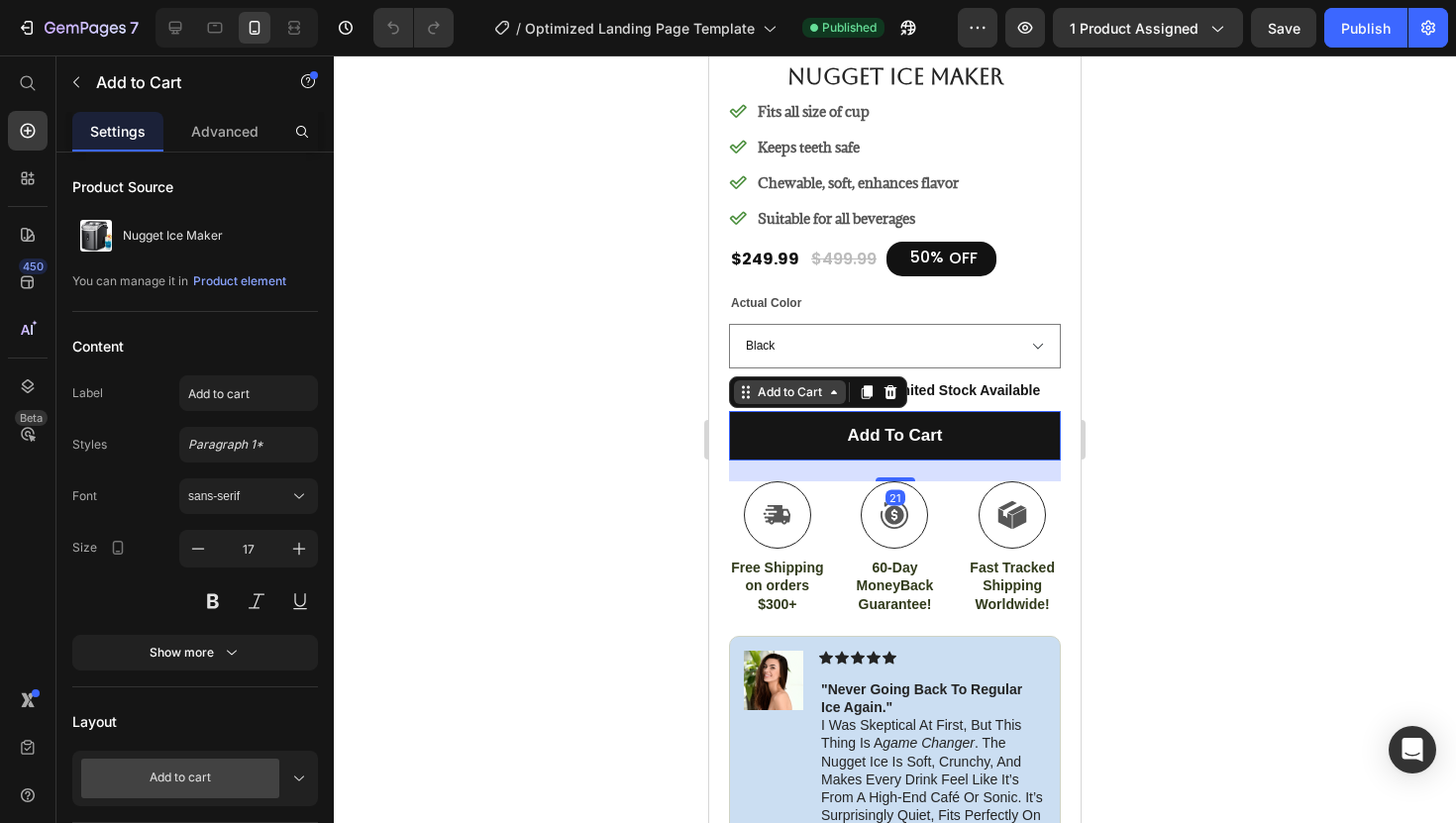 click on "Add to Cart" at bounding box center (789, 392) 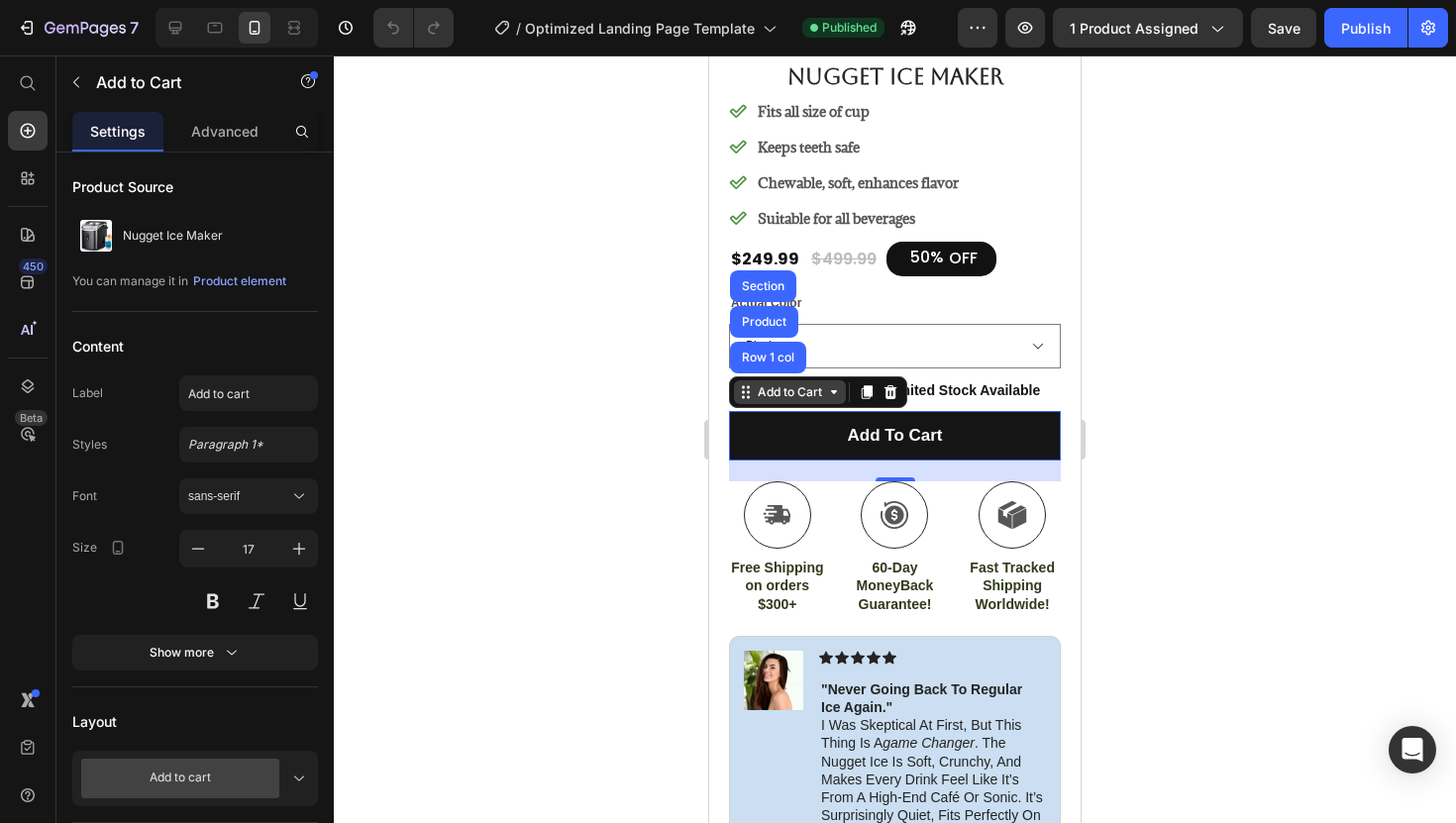 click on "Add to Cart" at bounding box center [789, 392] 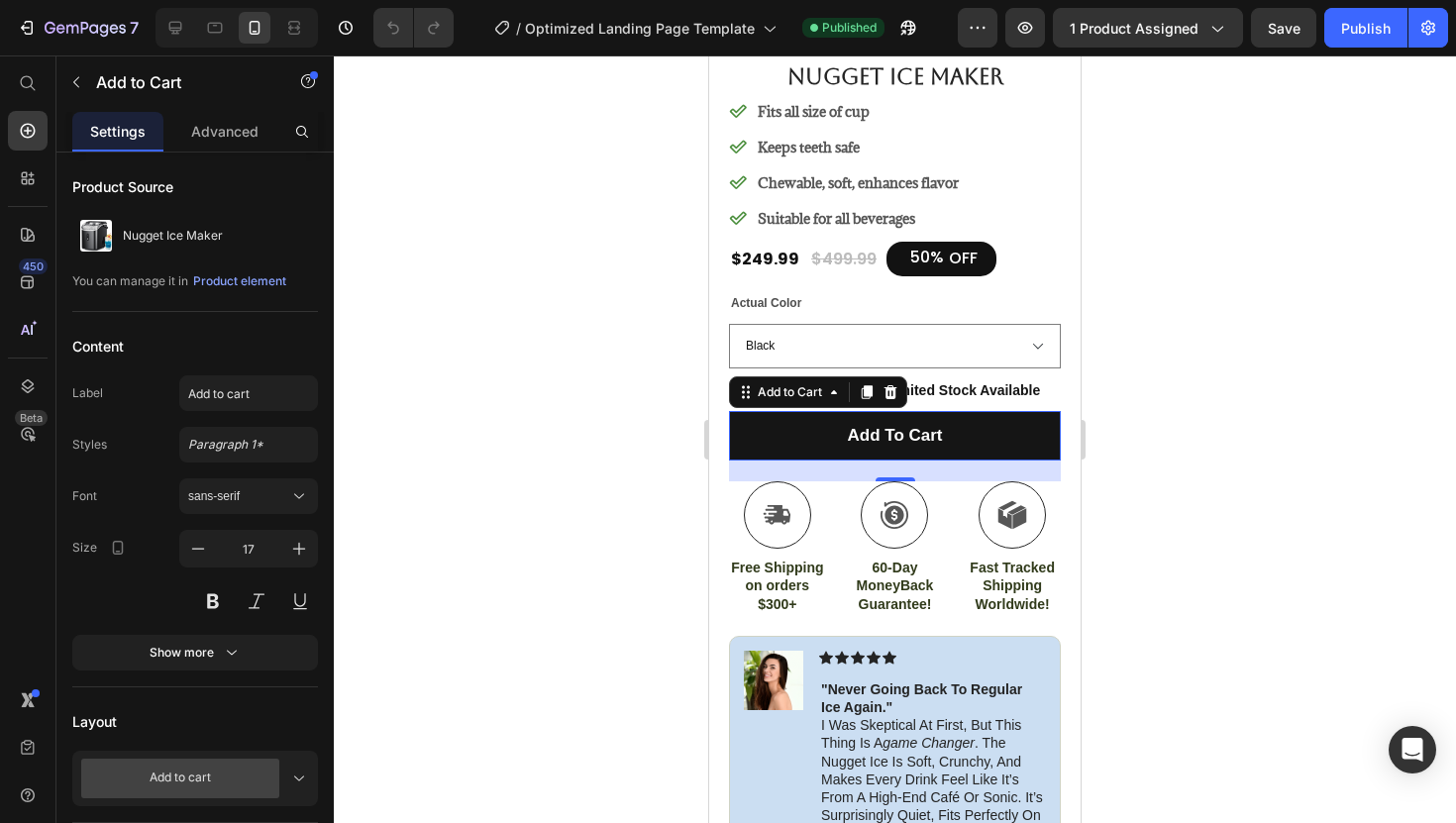 click 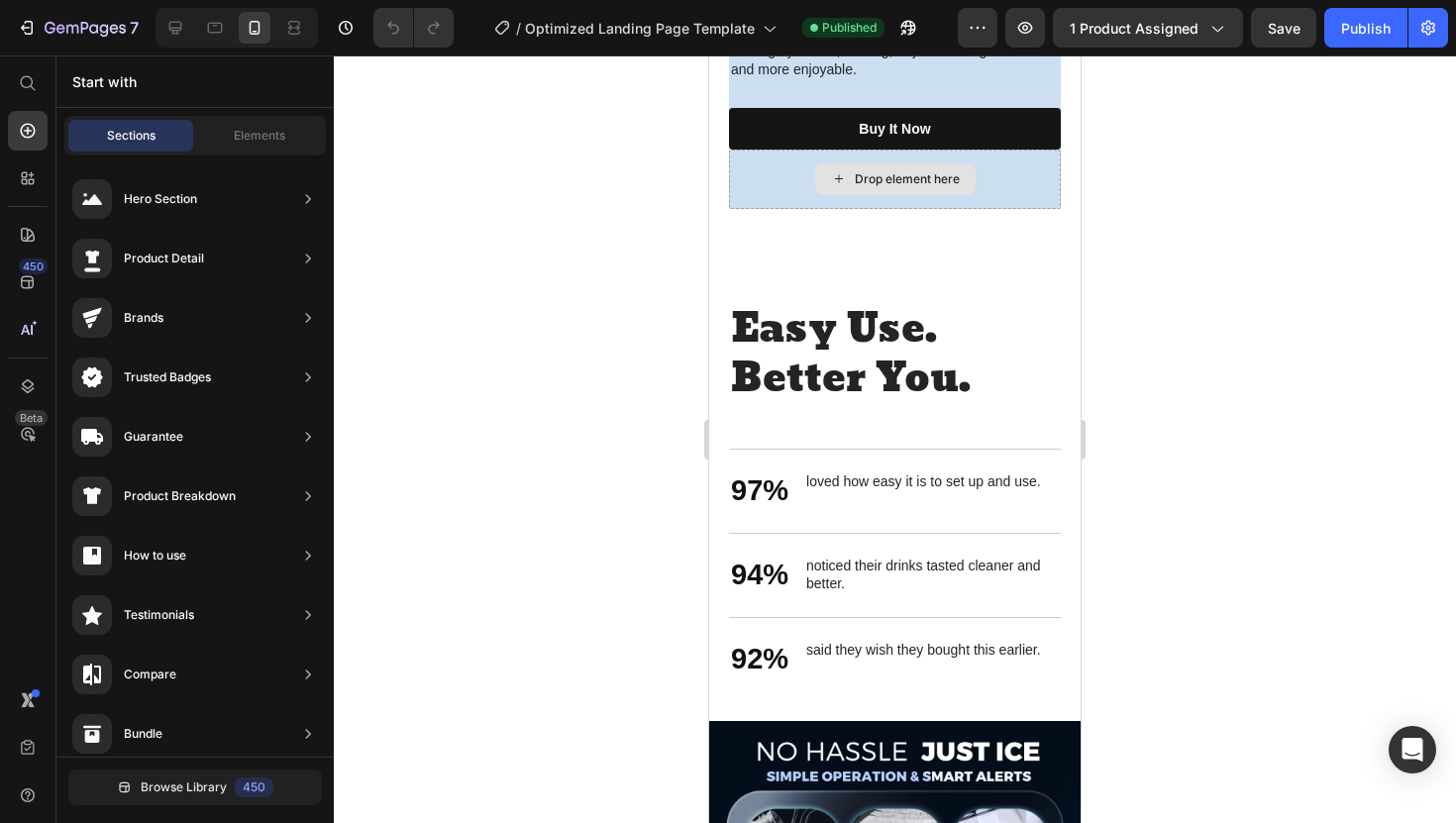 scroll, scrollTop: 2512, scrollLeft: 0, axis: vertical 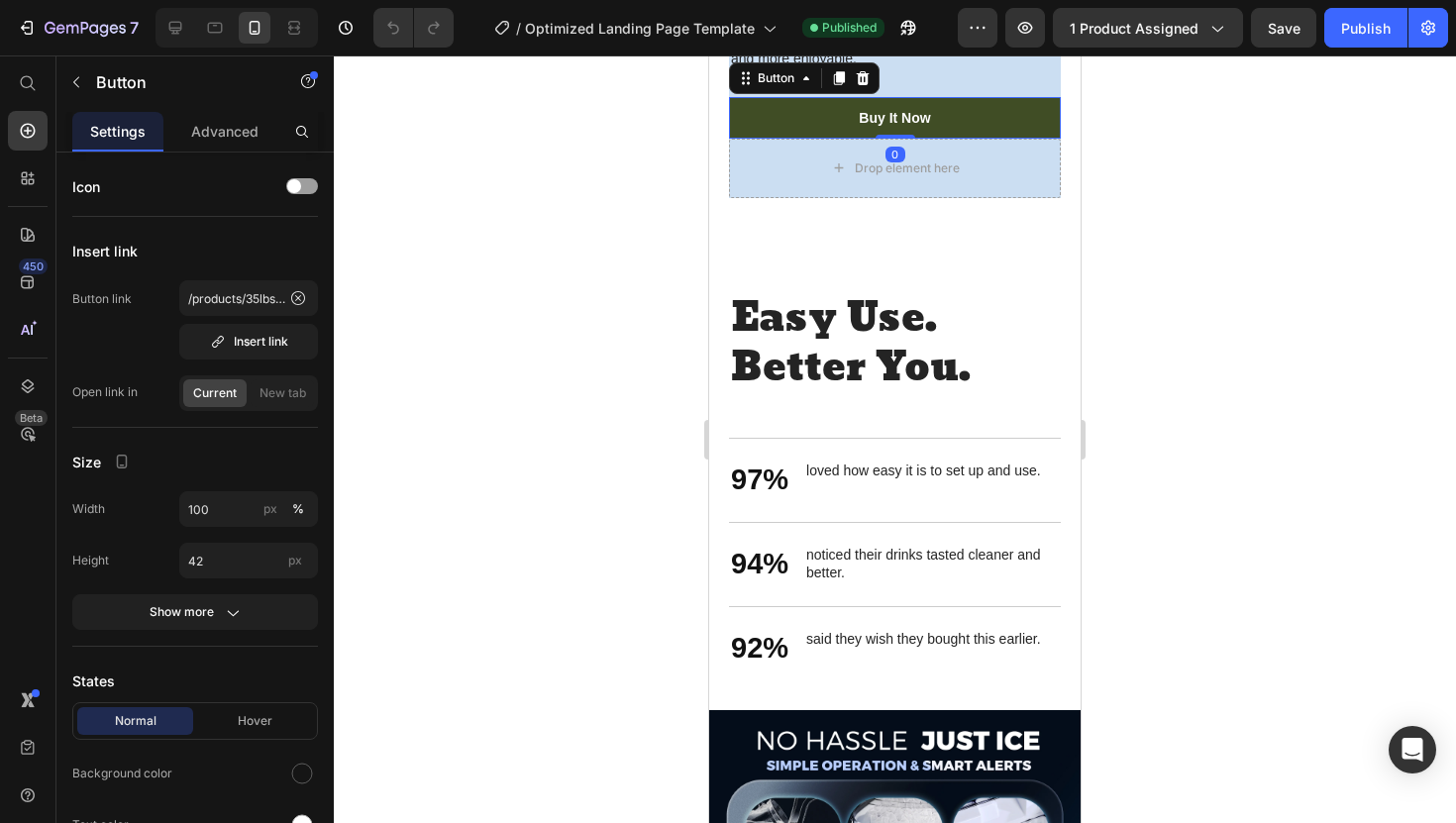 click on "buy it now" at bounding box center (894, 118) 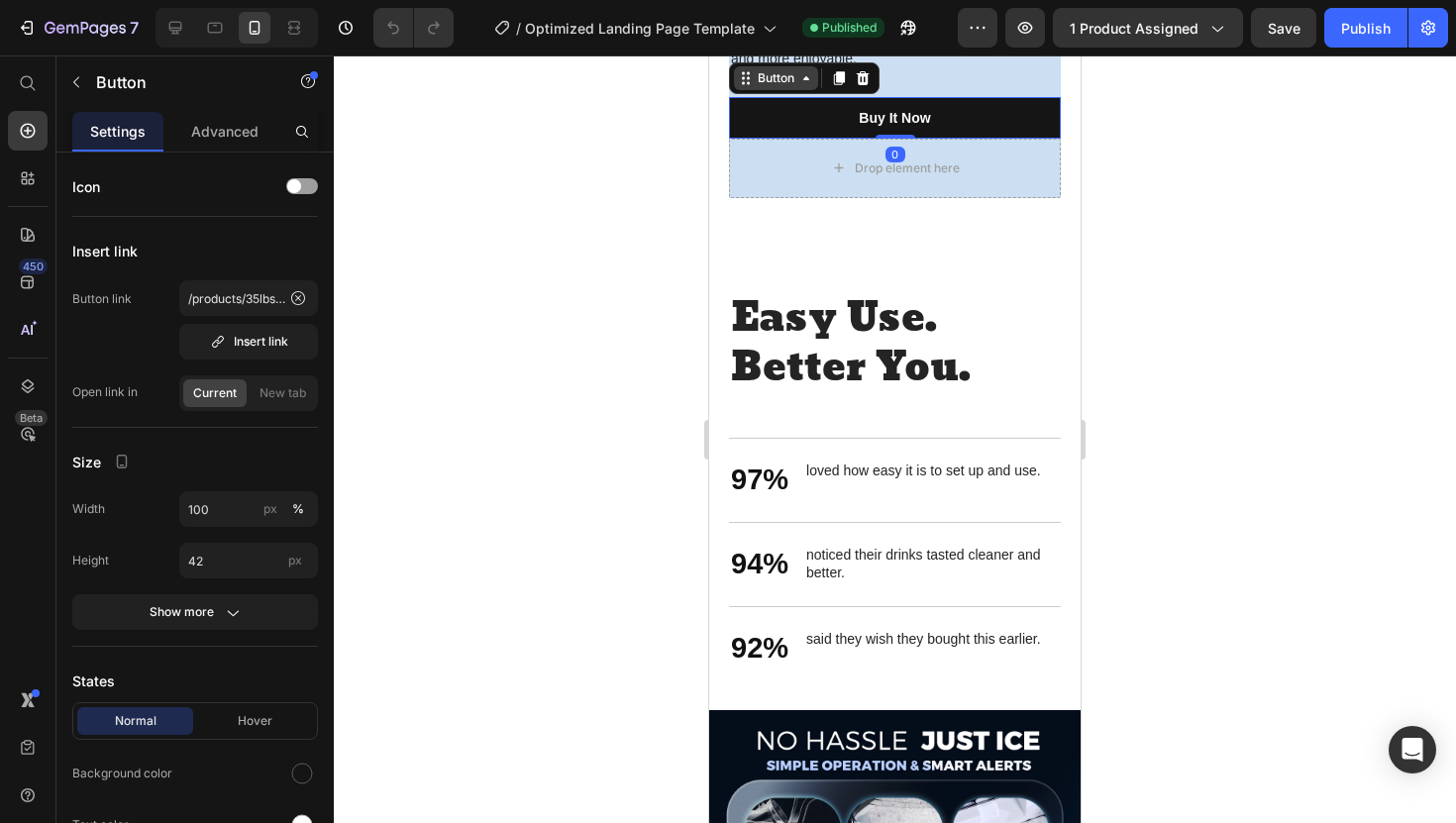click on "Button" at bounding box center (776, 78) 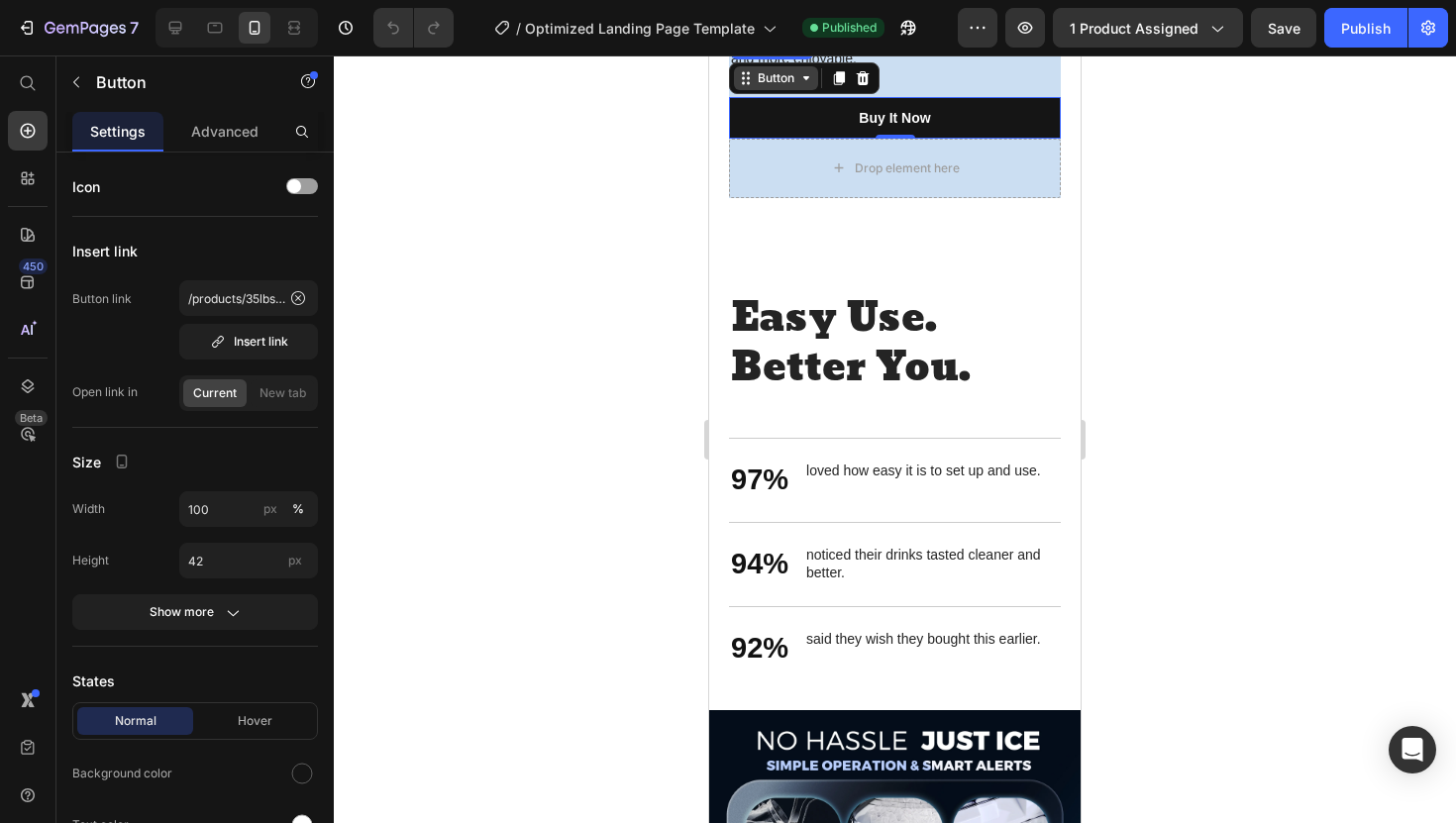 click on "Button" at bounding box center (776, 78) 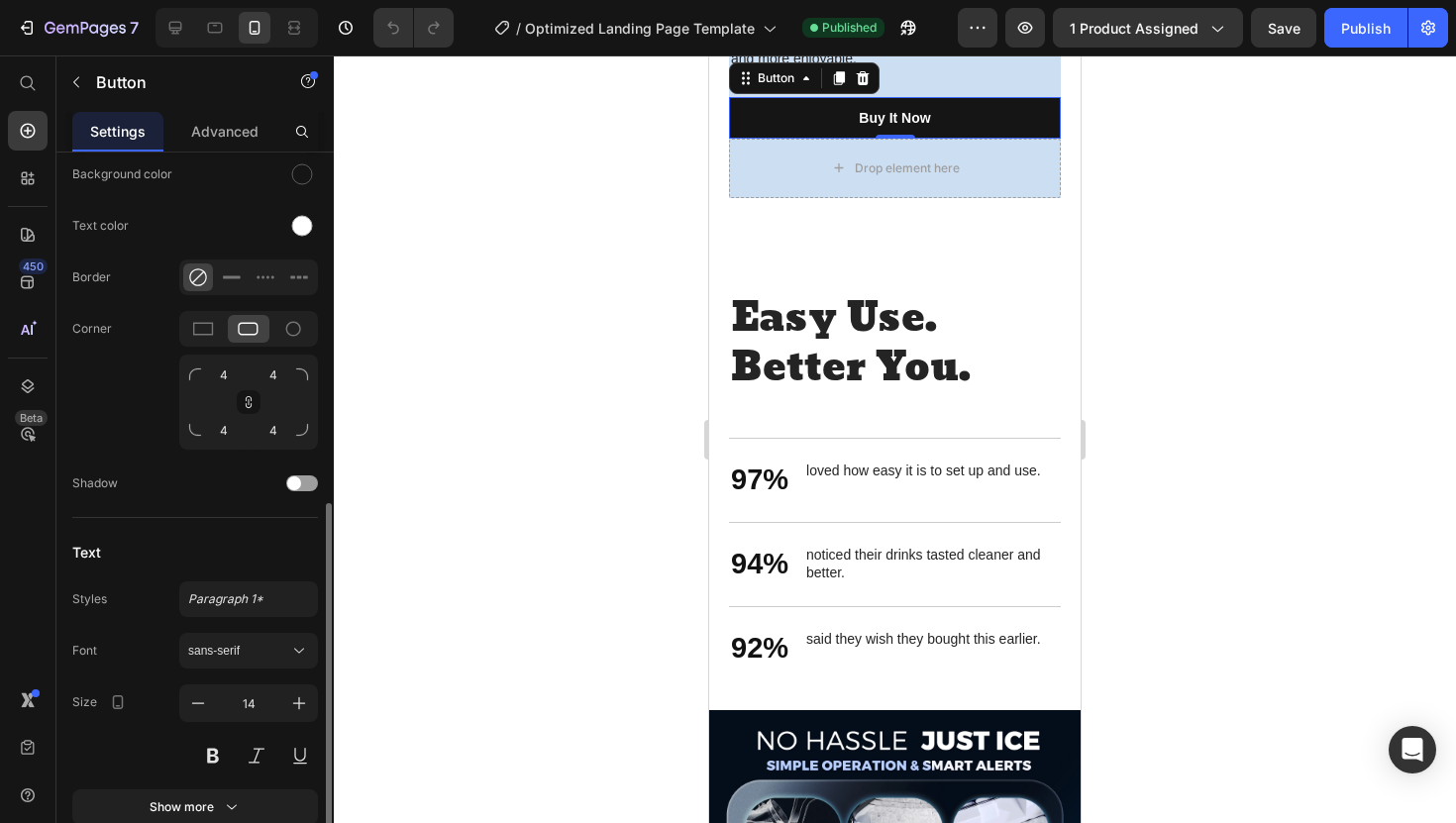 scroll, scrollTop: 691, scrollLeft: 0, axis: vertical 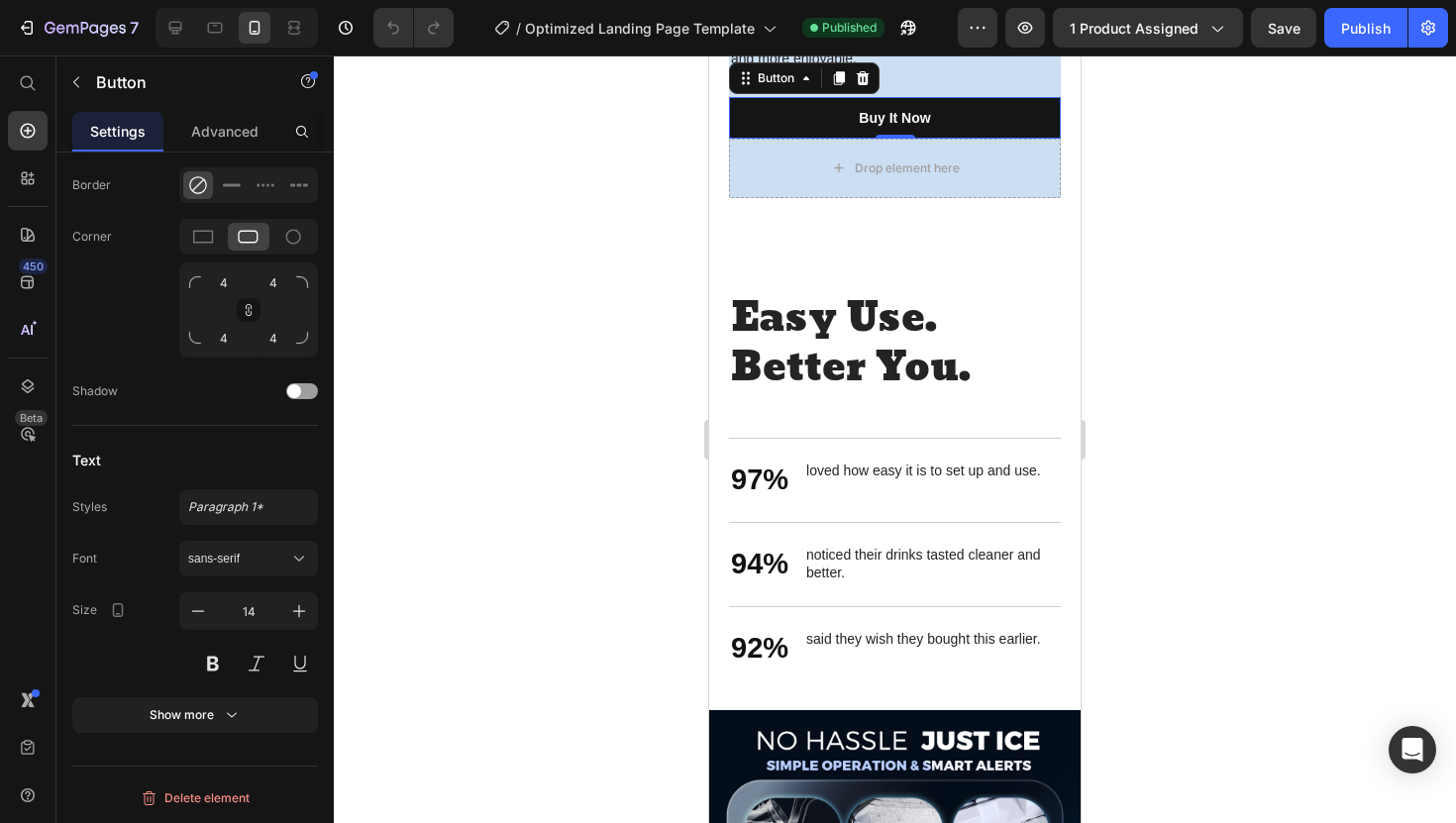 click 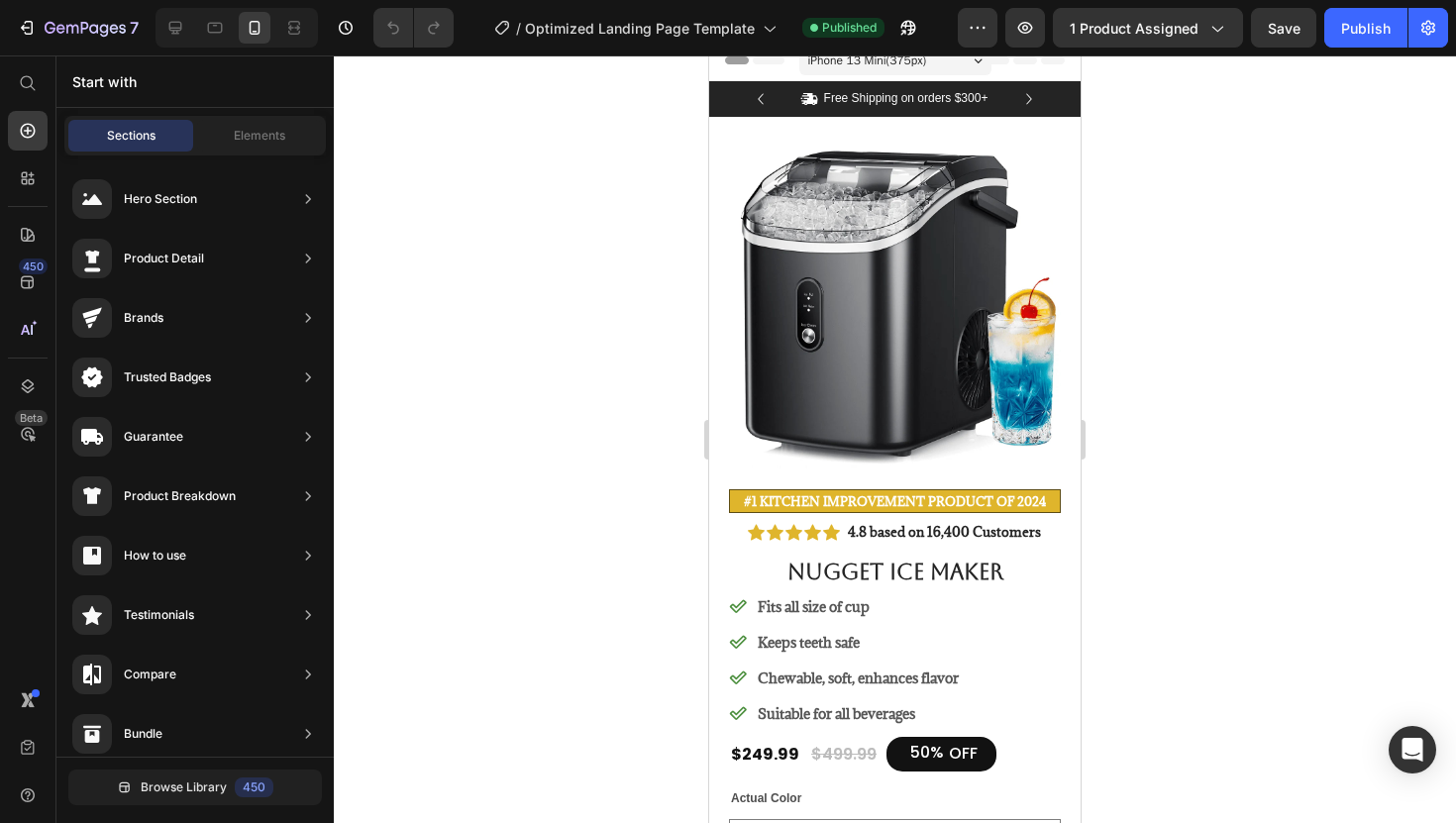 scroll, scrollTop: 0, scrollLeft: 0, axis: both 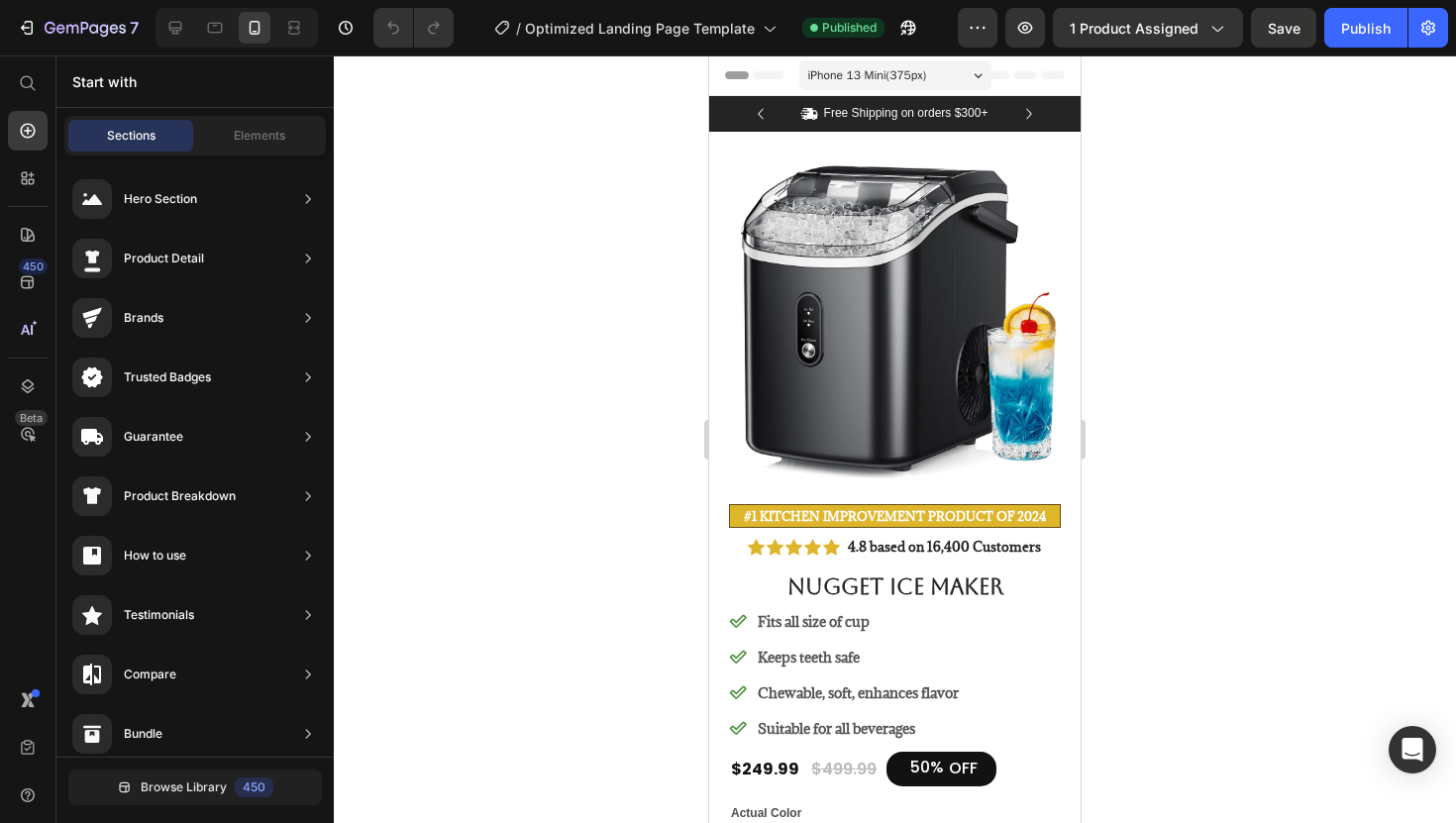 click on "iPhone 13 Mini  ( 375 px)" at bounding box center [868, 75] 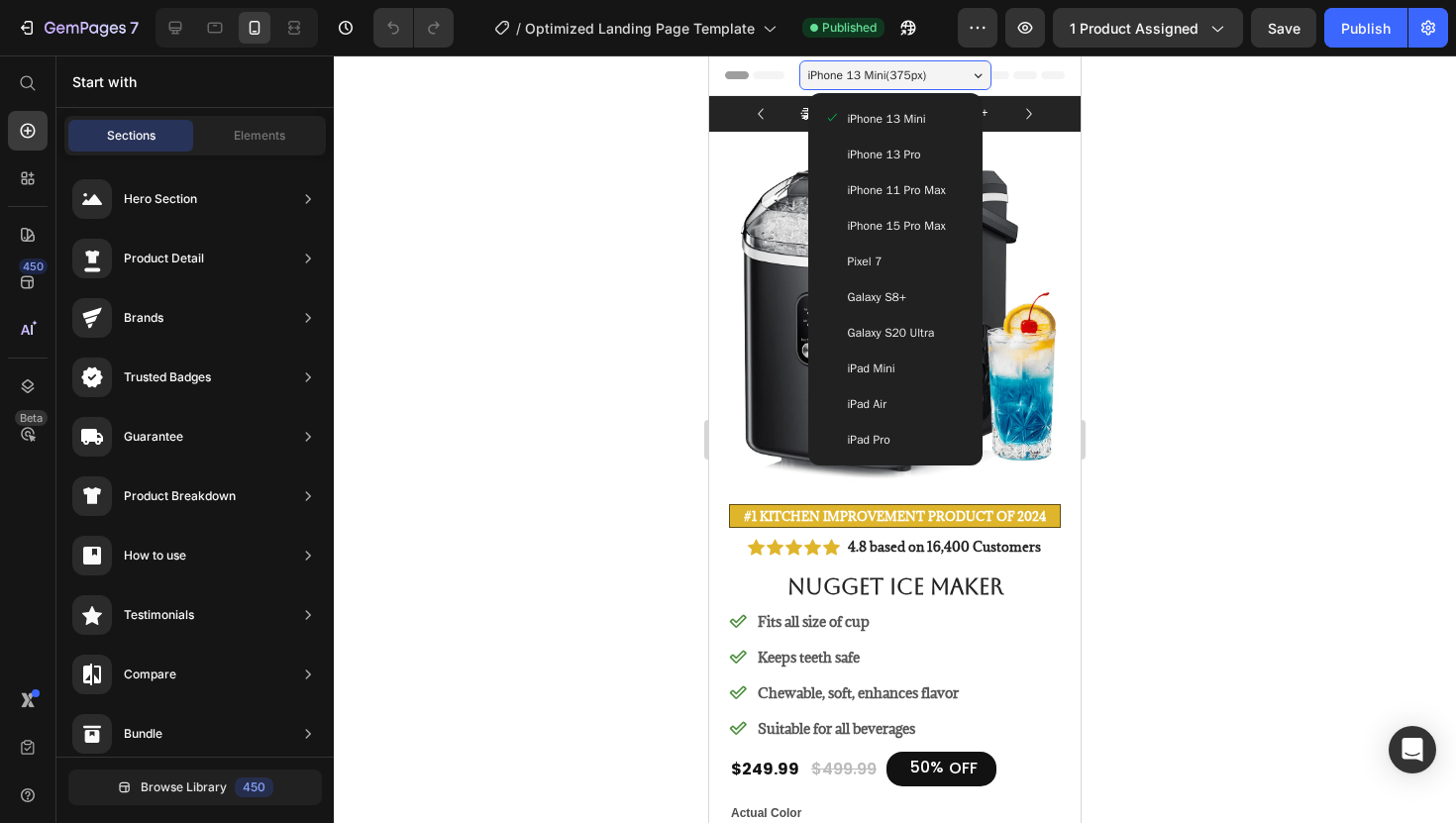 click on "iPhone 13 Mini  ( 375 px)" at bounding box center [868, 75] 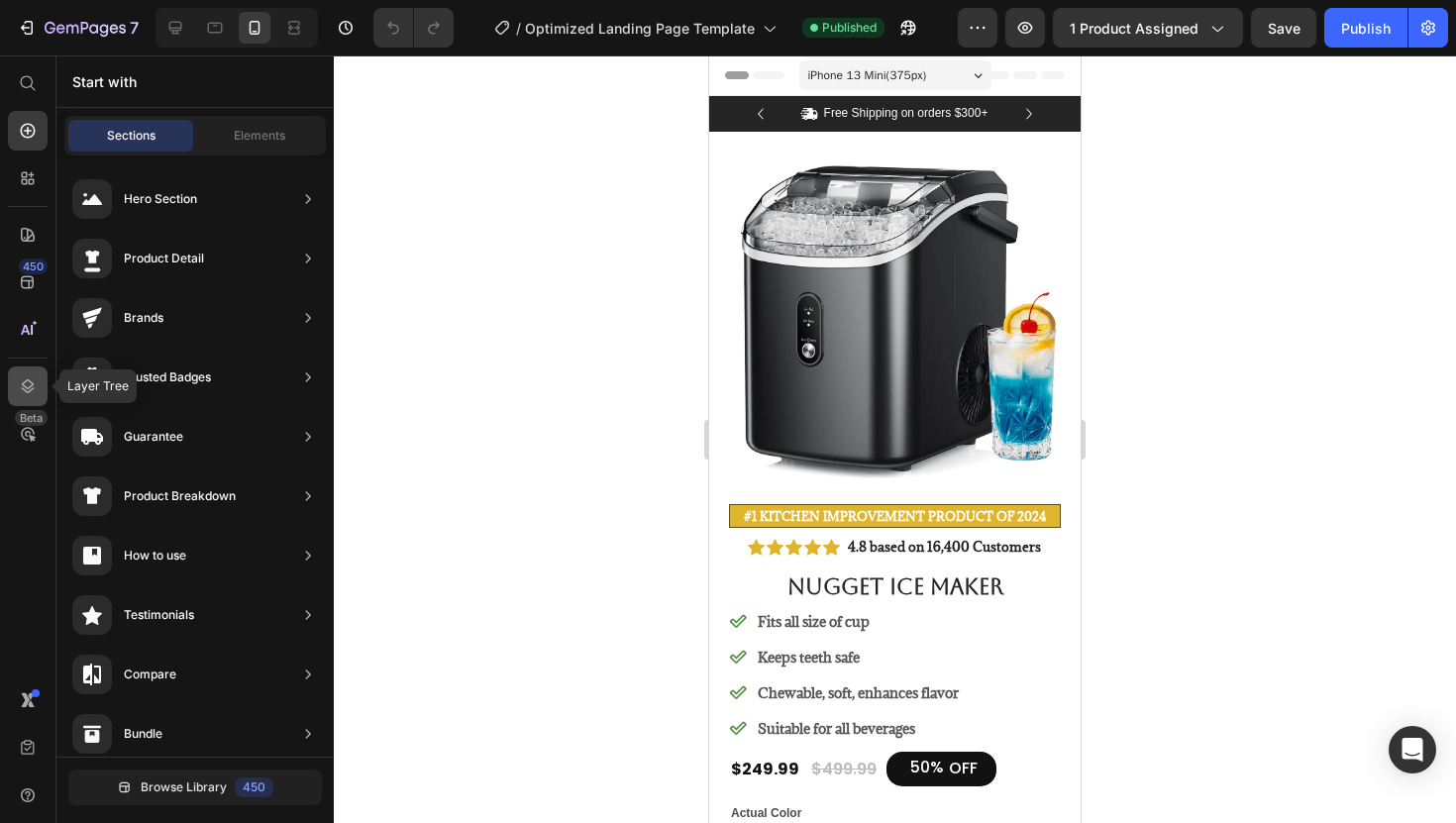 click 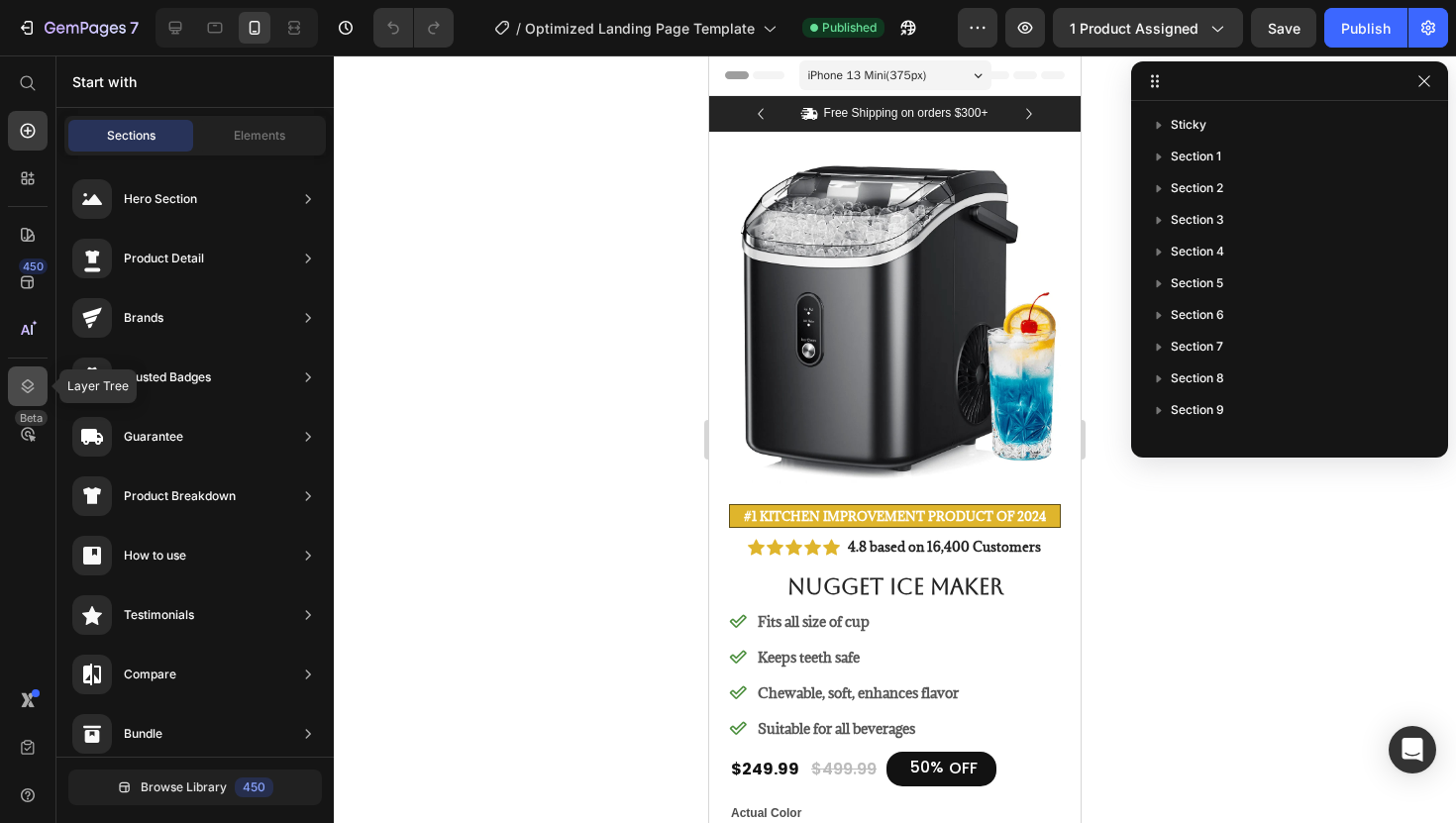 click 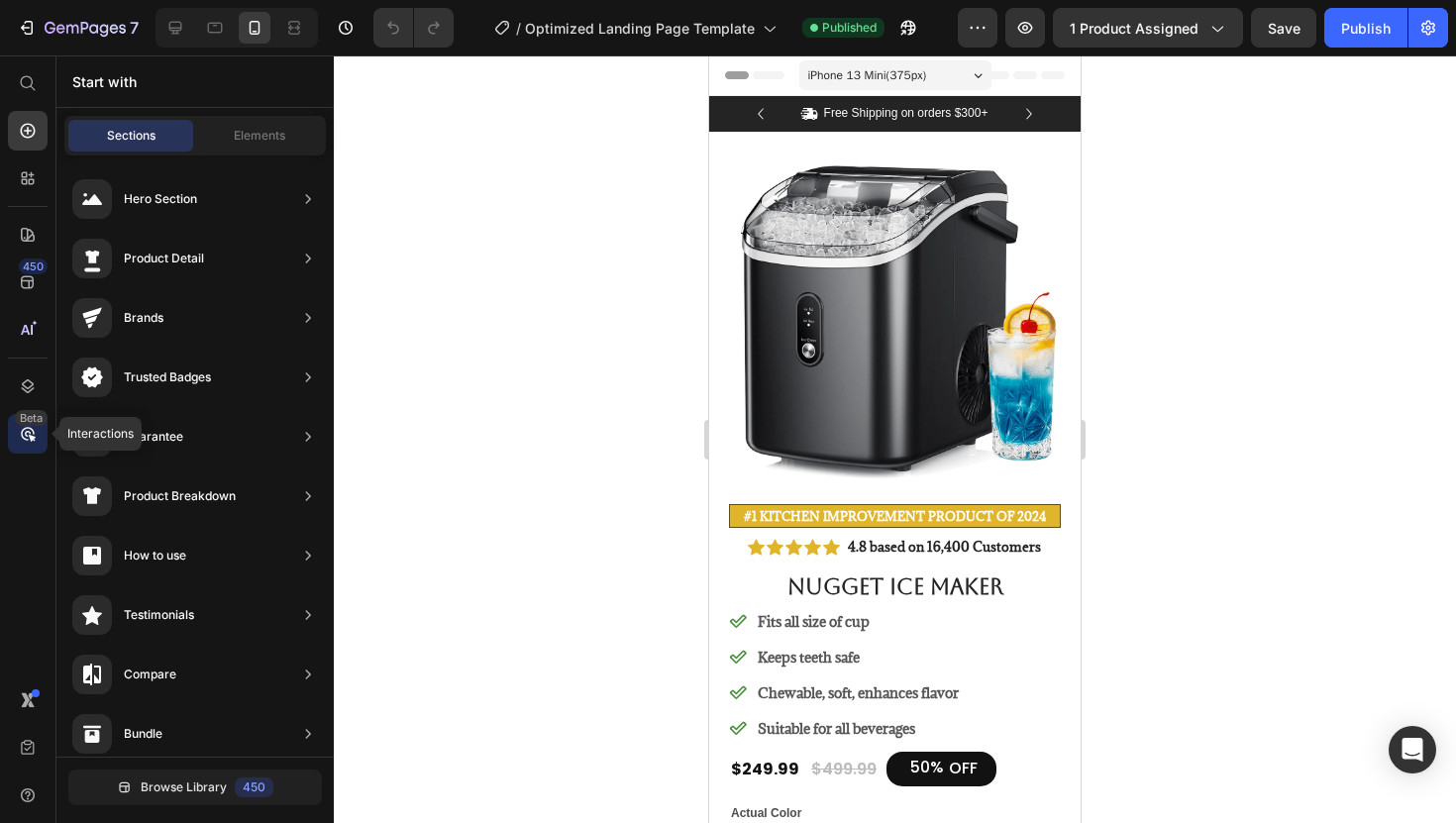 click 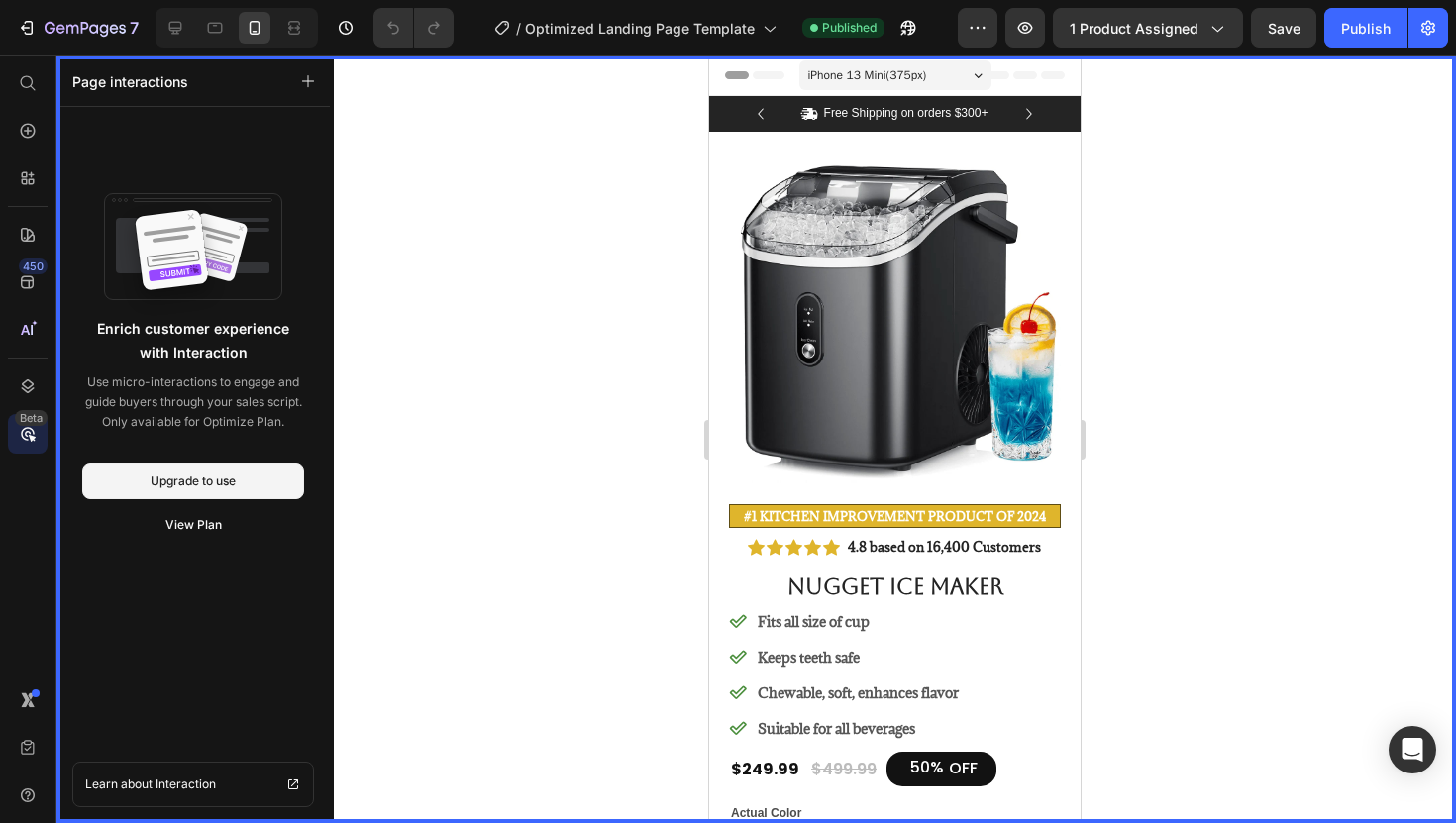 click 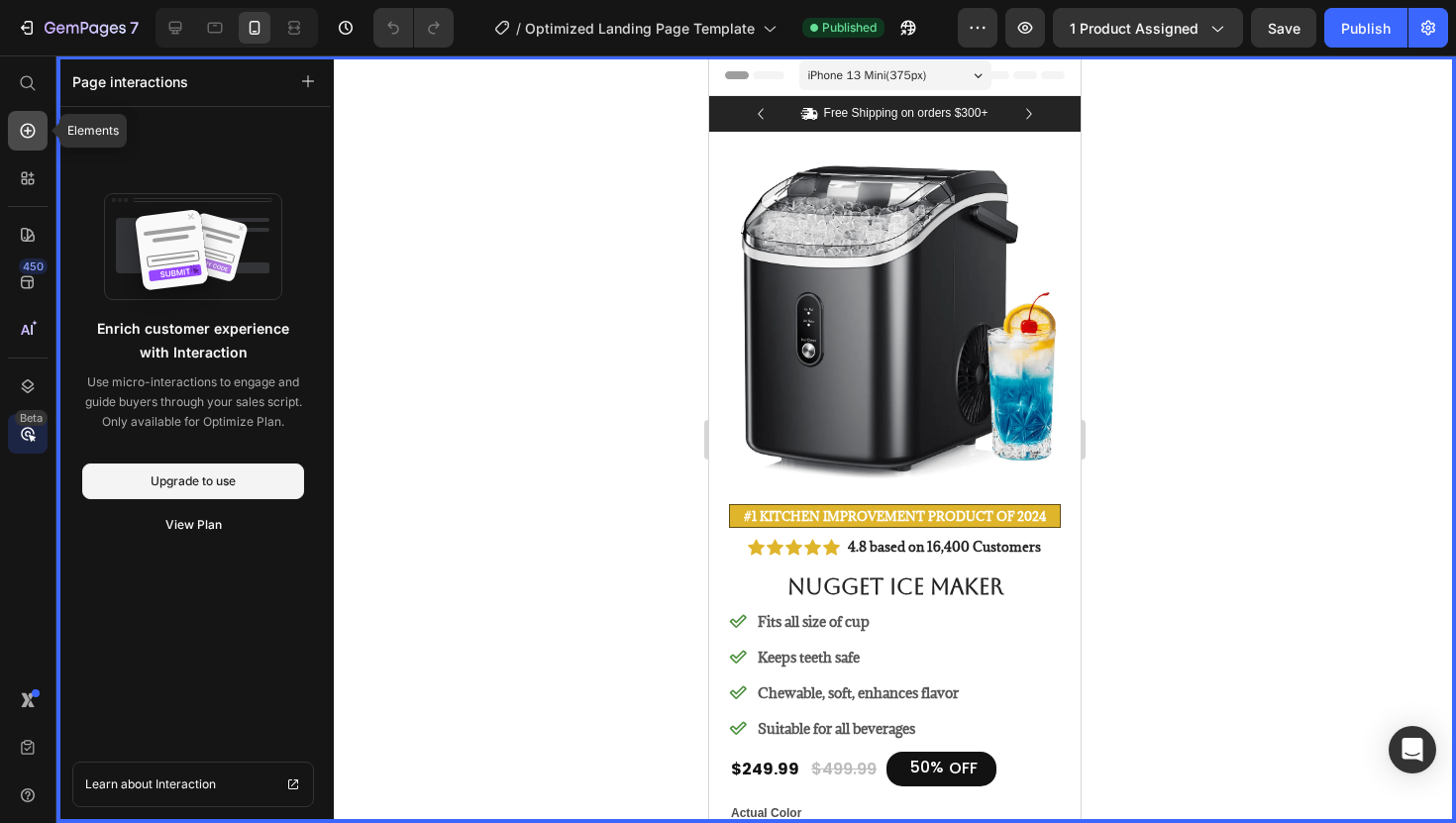 click 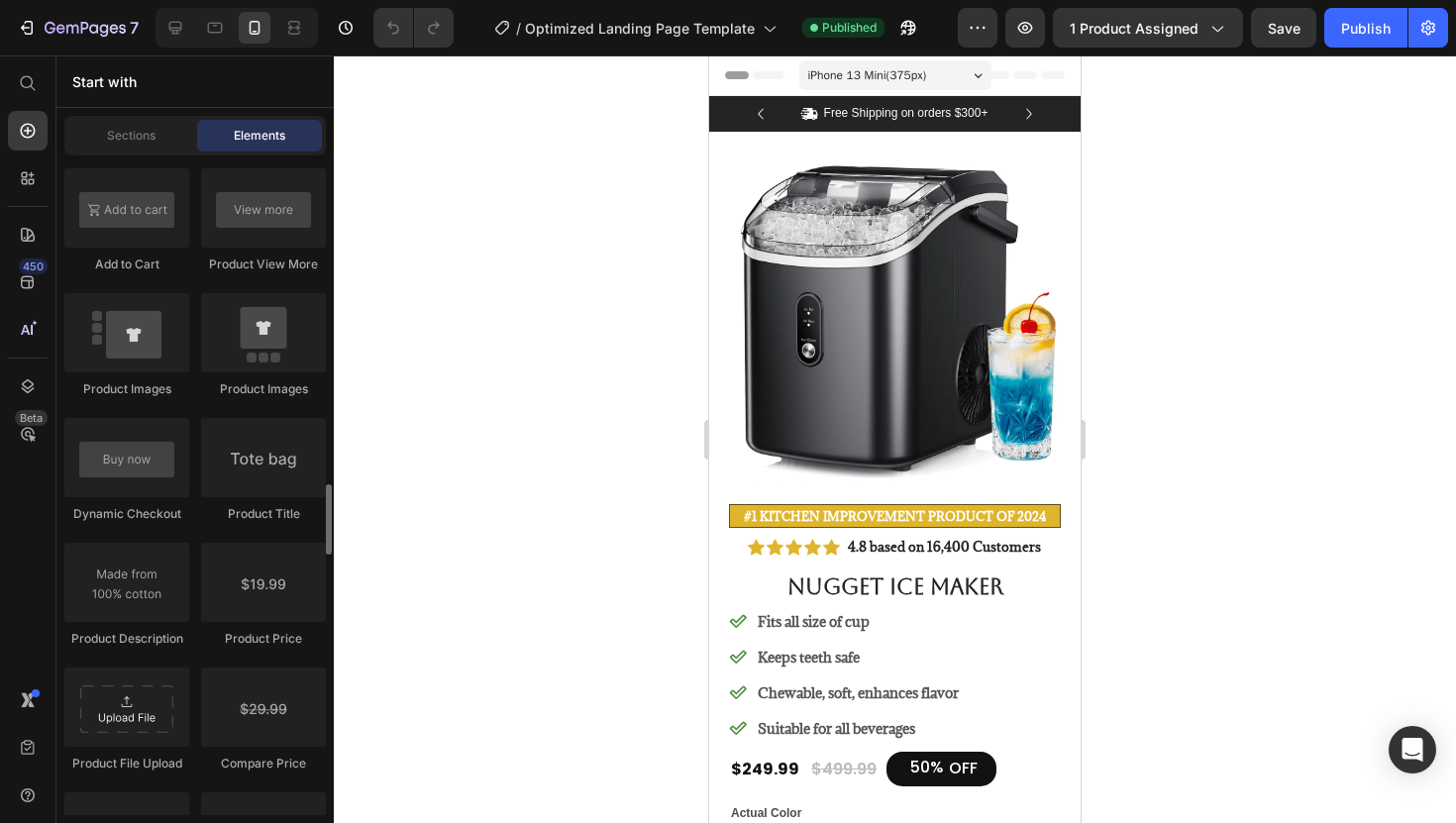 scroll, scrollTop: 3120, scrollLeft: 0, axis: vertical 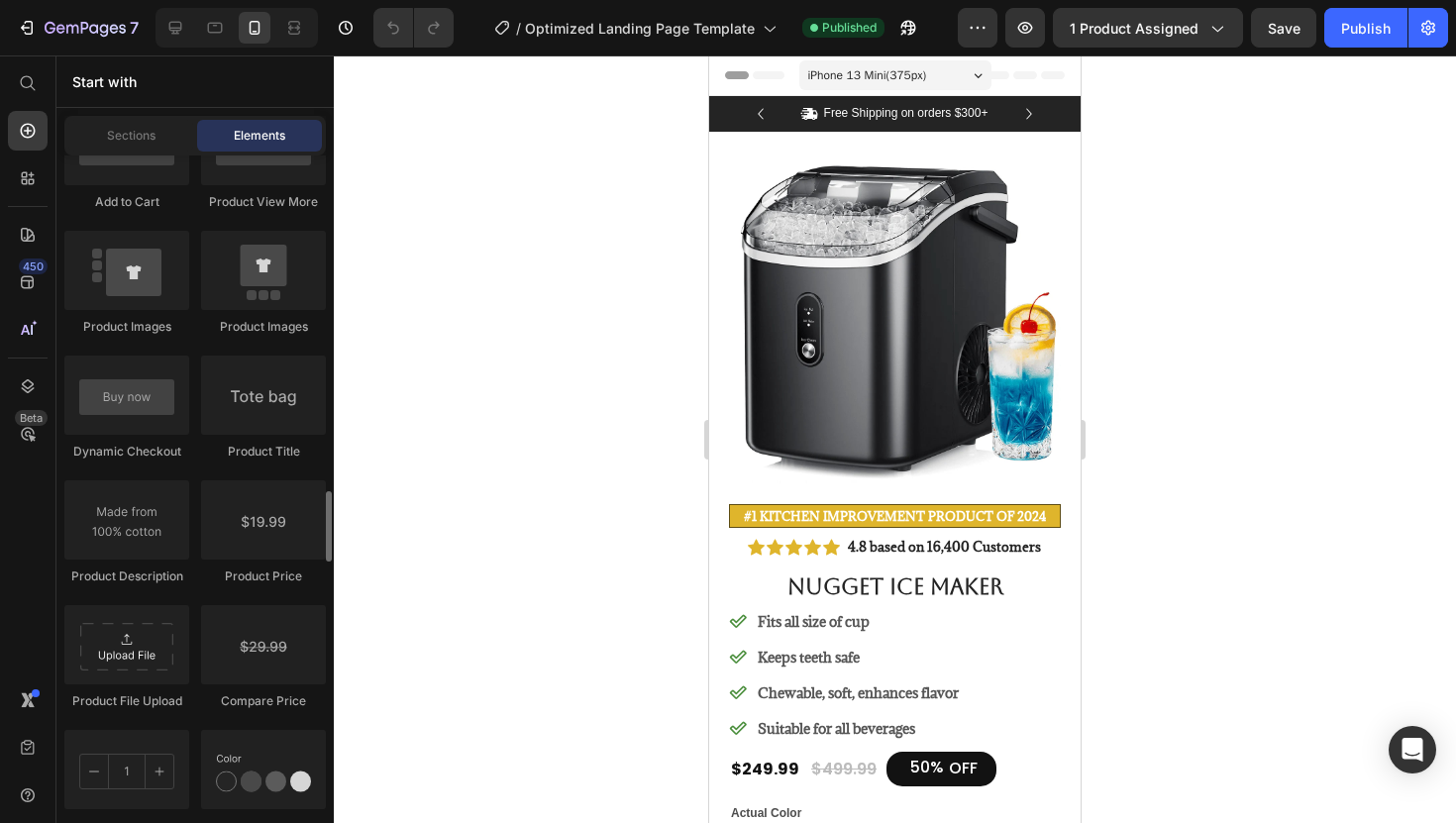 click 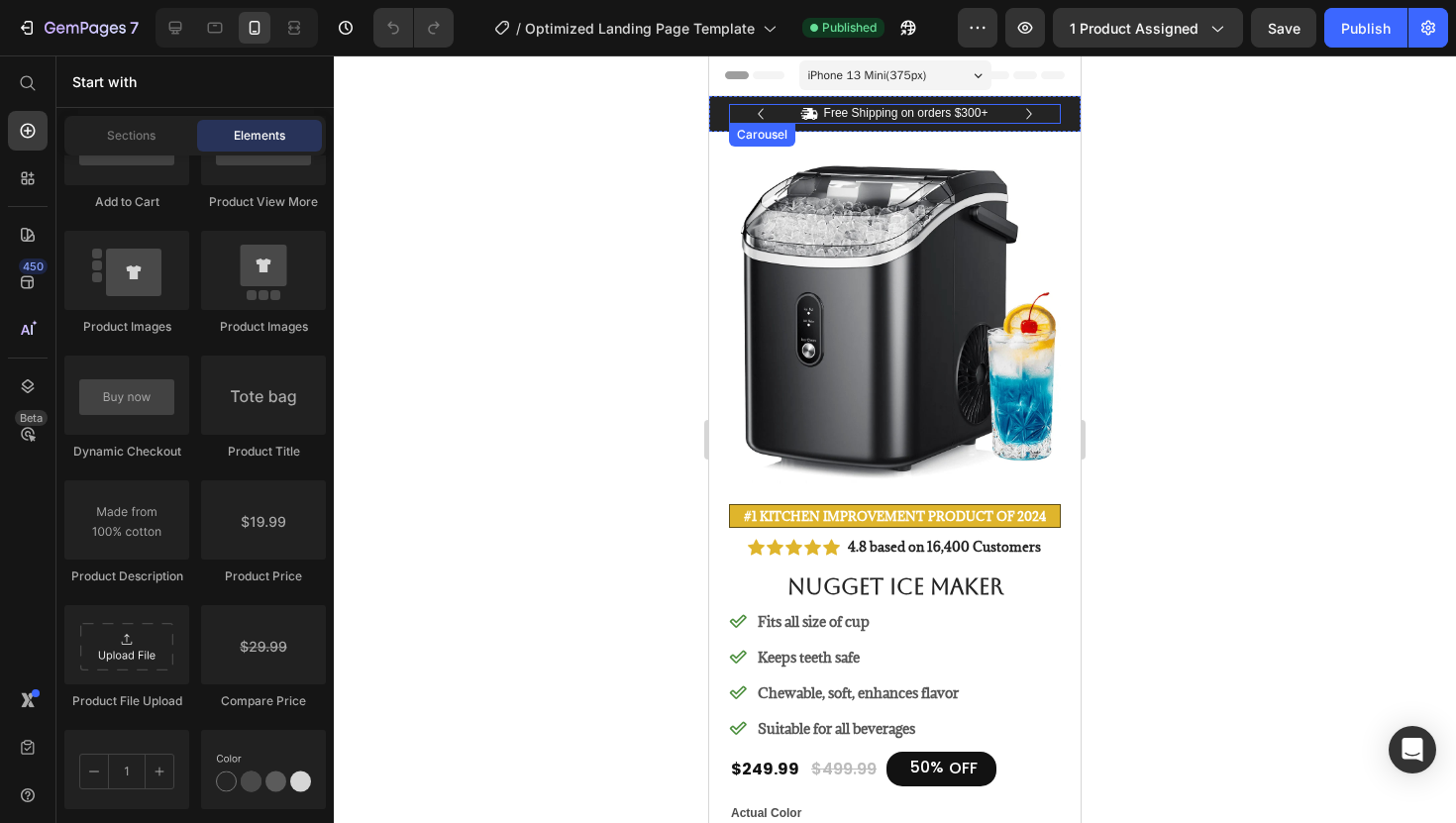 click 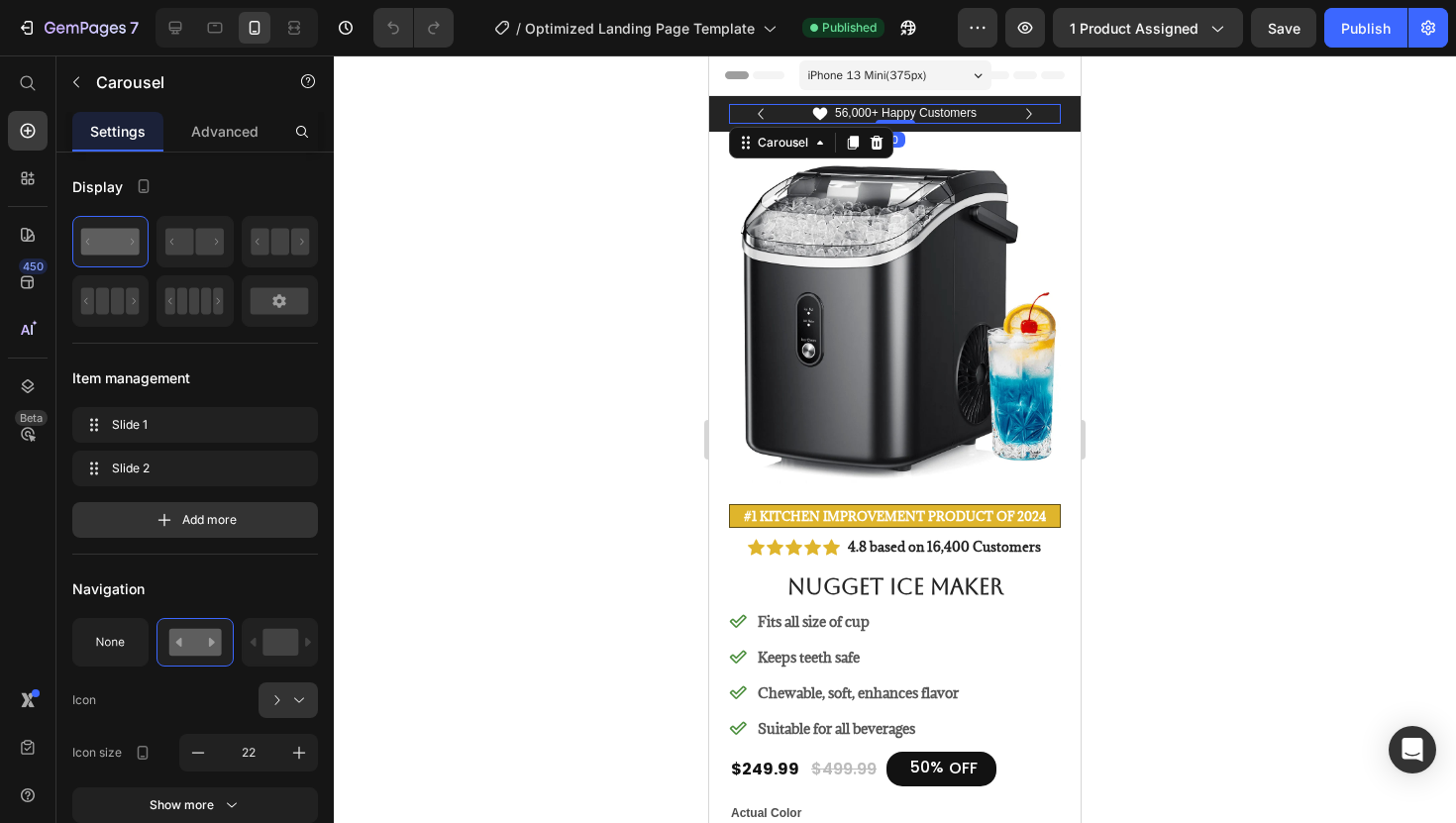 click 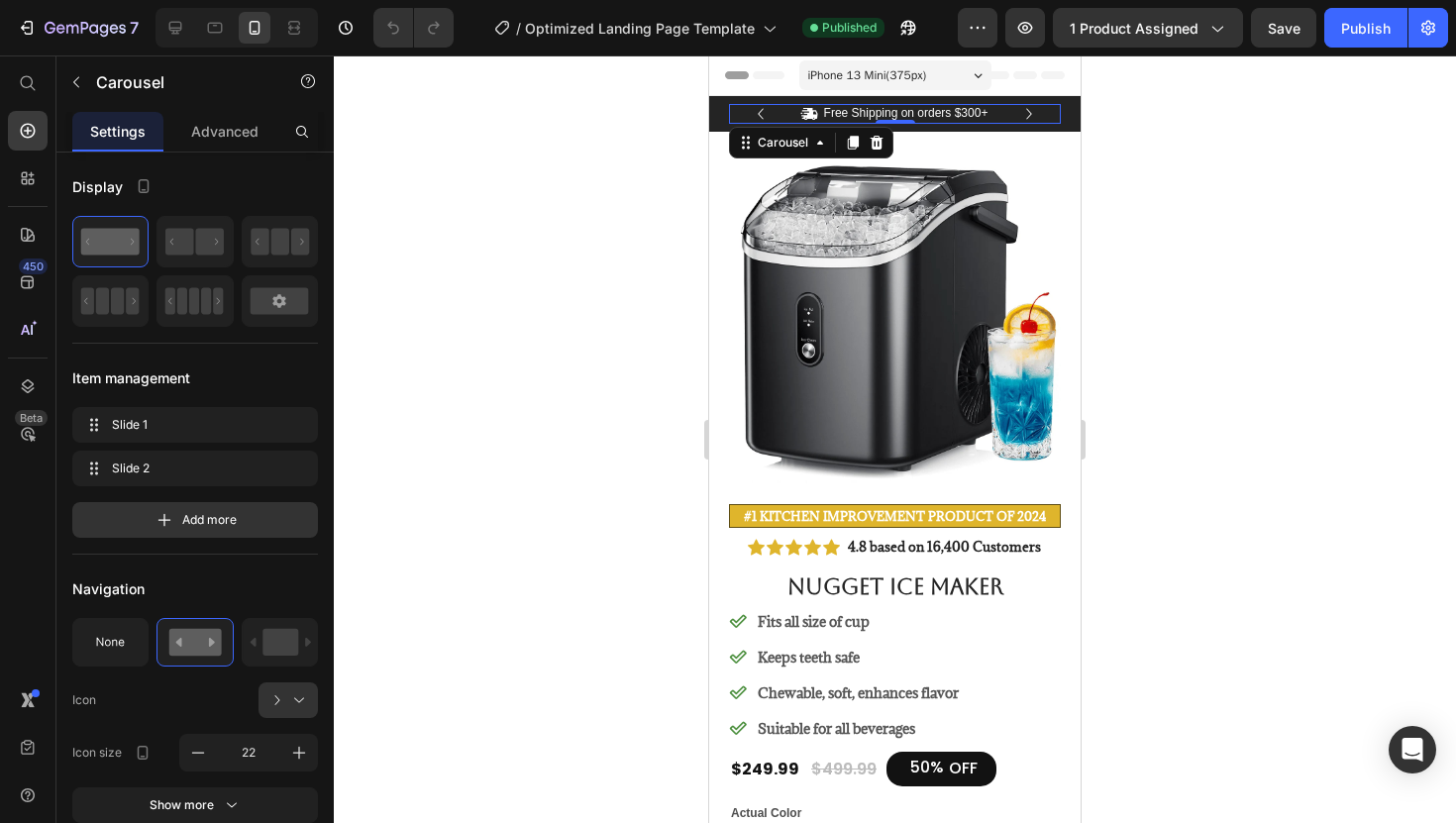 click 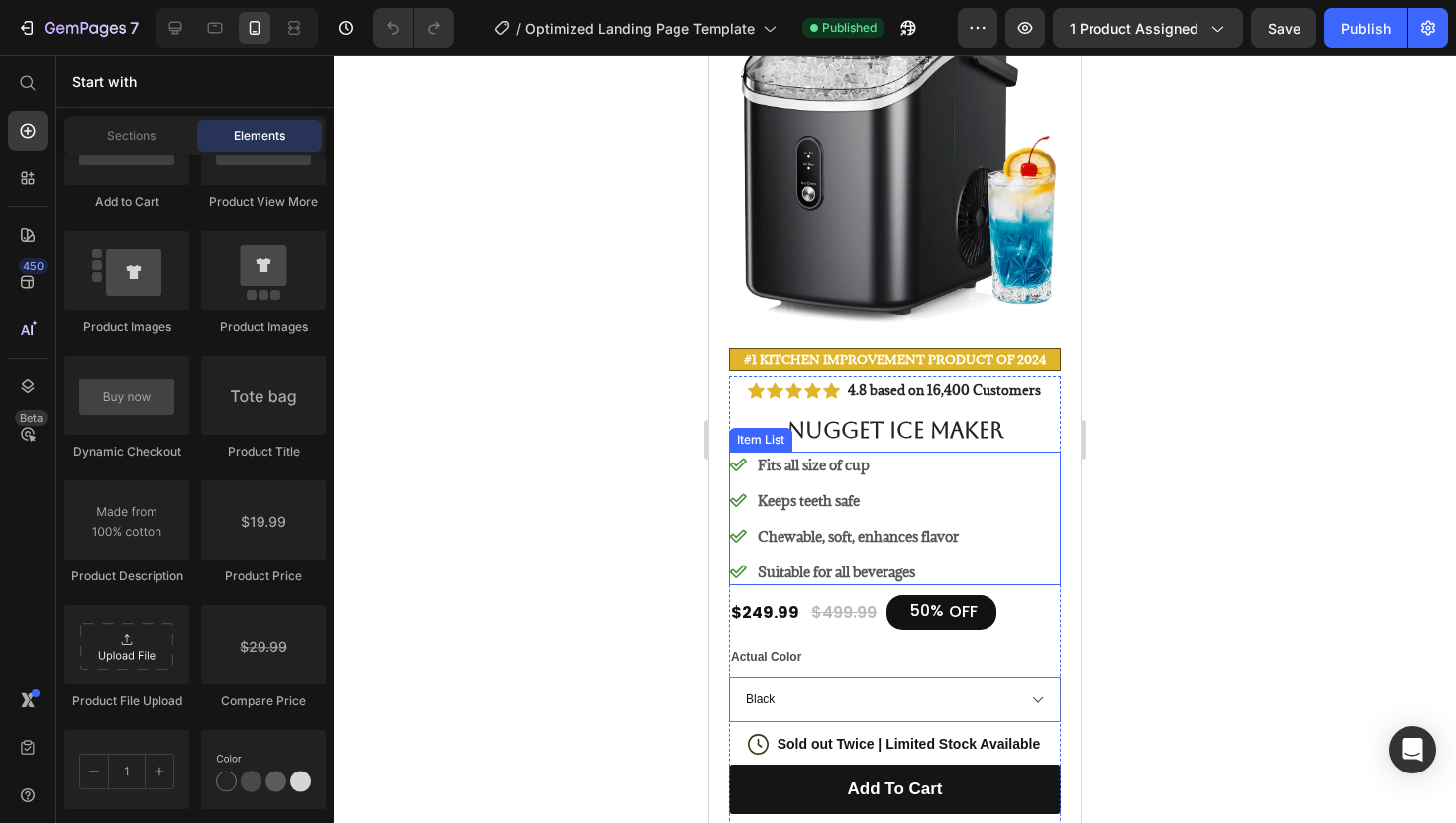scroll, scrollTop: 153, scrollLeft: 0, axis: vertical 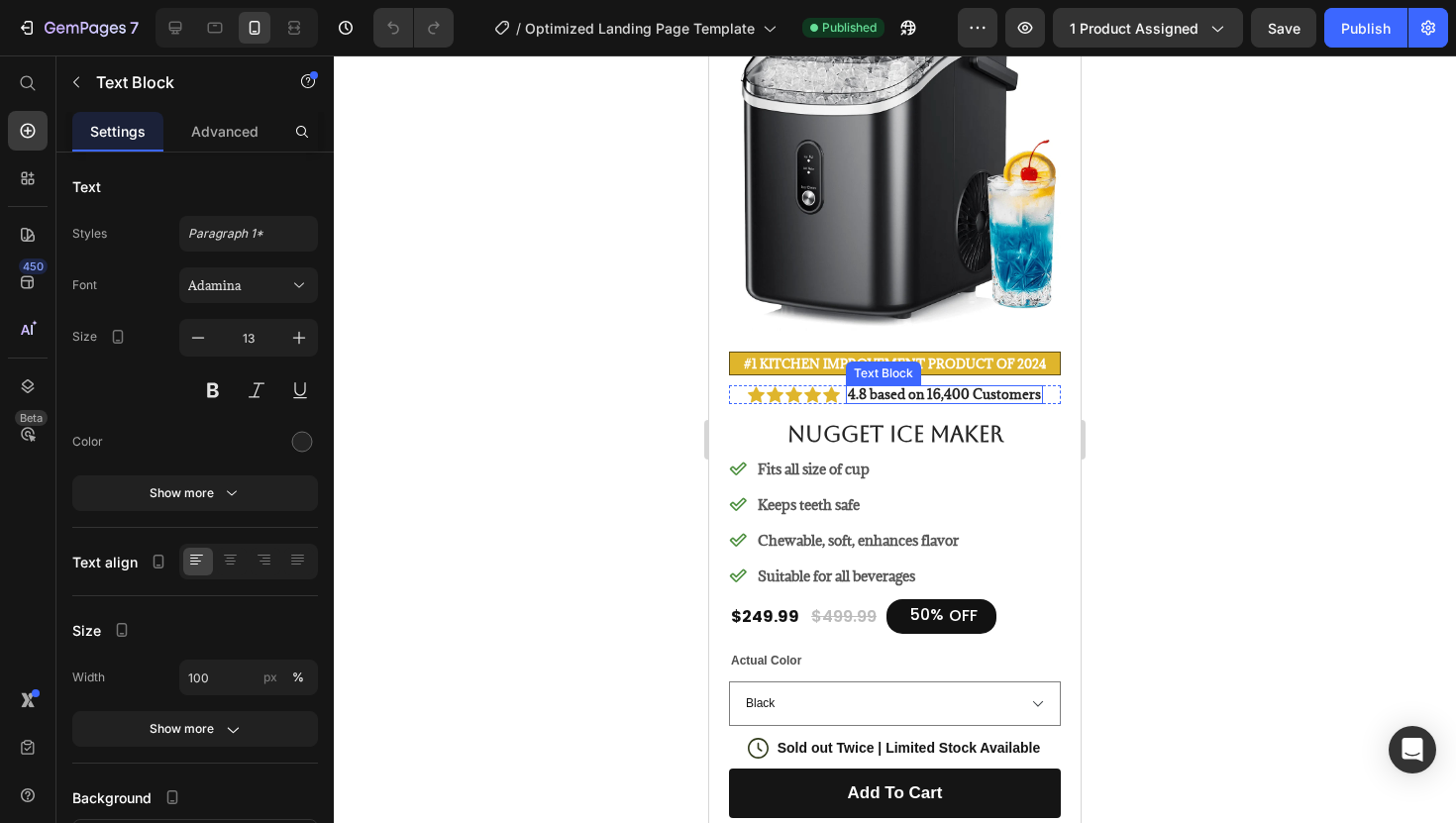 click on "4.8 based on 16,400 Customers" at bounding box center [944, 394] 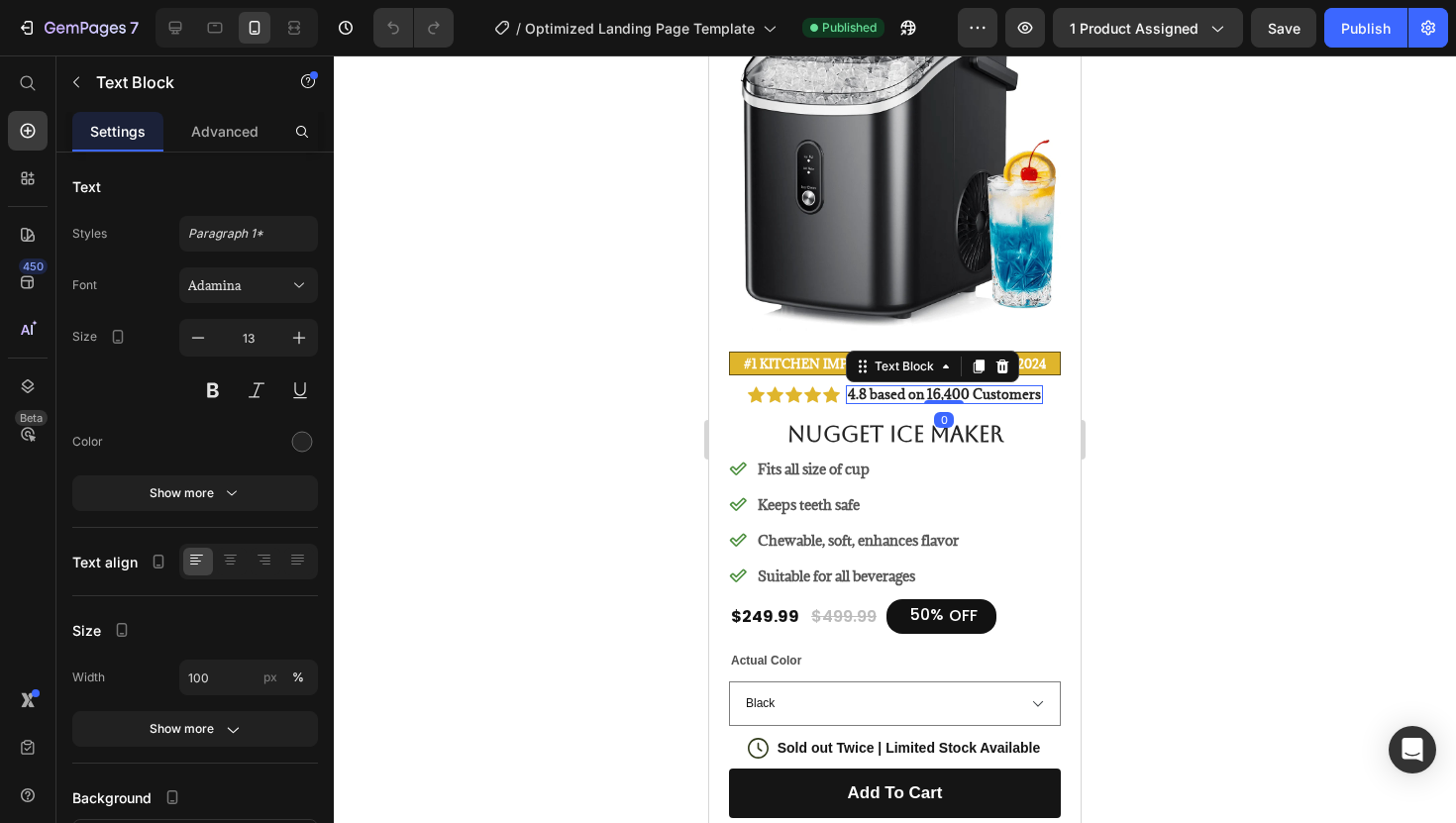 click on "4.8 based on 16,400 Customers" at bounding box center [944, 394] 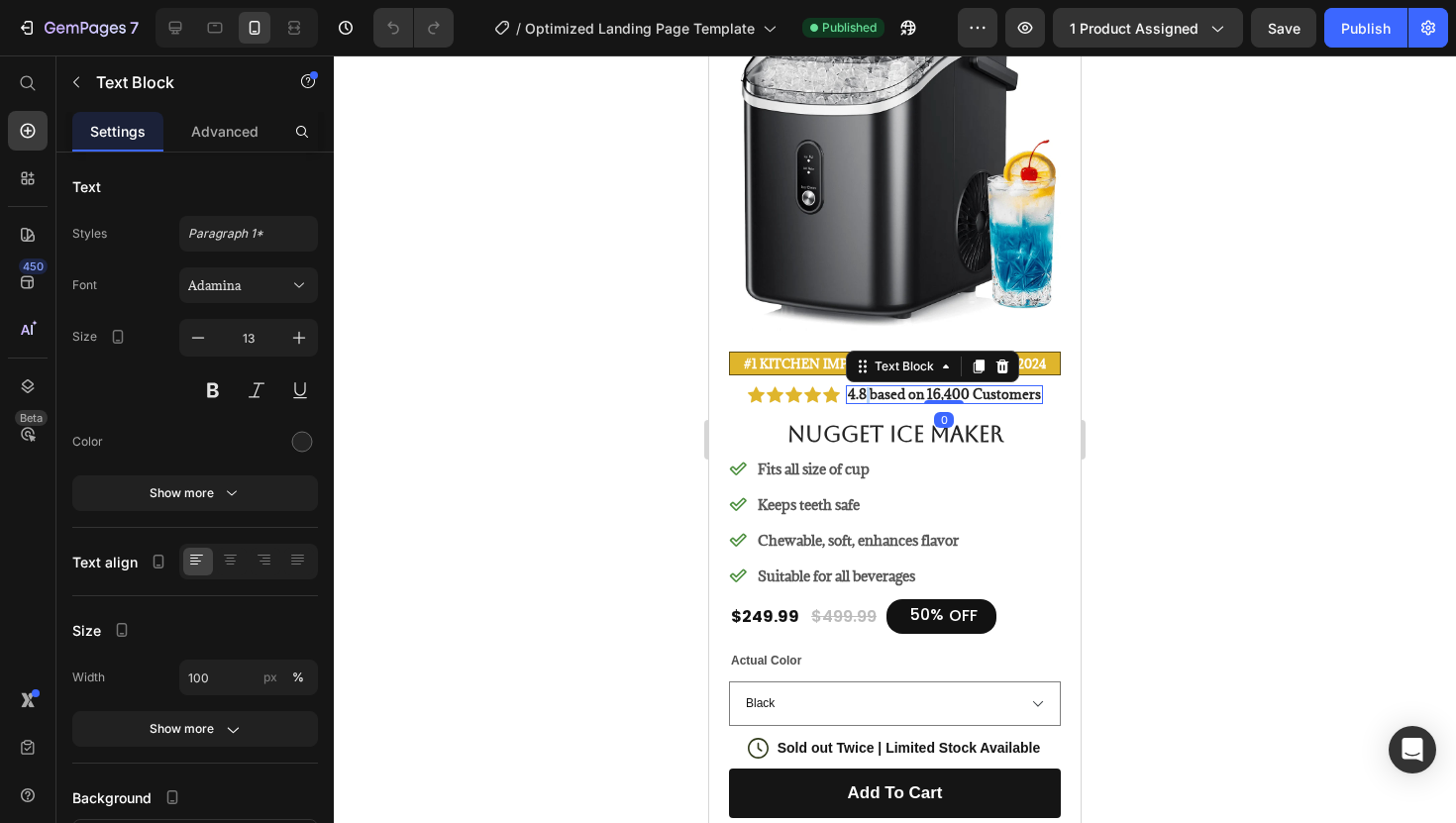 click on "4.8 based on 16,400 Customers" at bounding box center (944, 394) 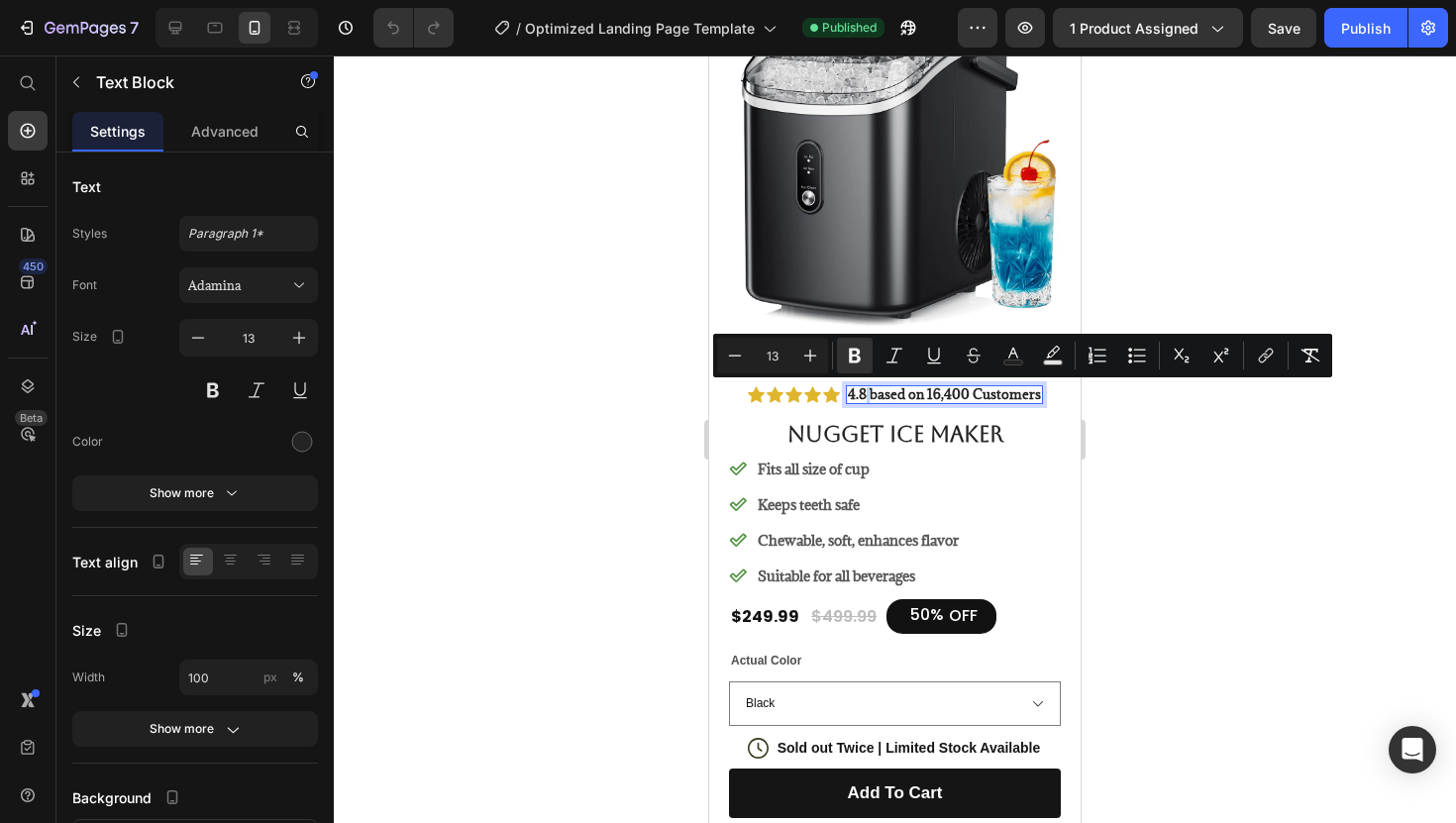 click on "4.8 based on 16,400 Customers" at bounding box center [944, 394] 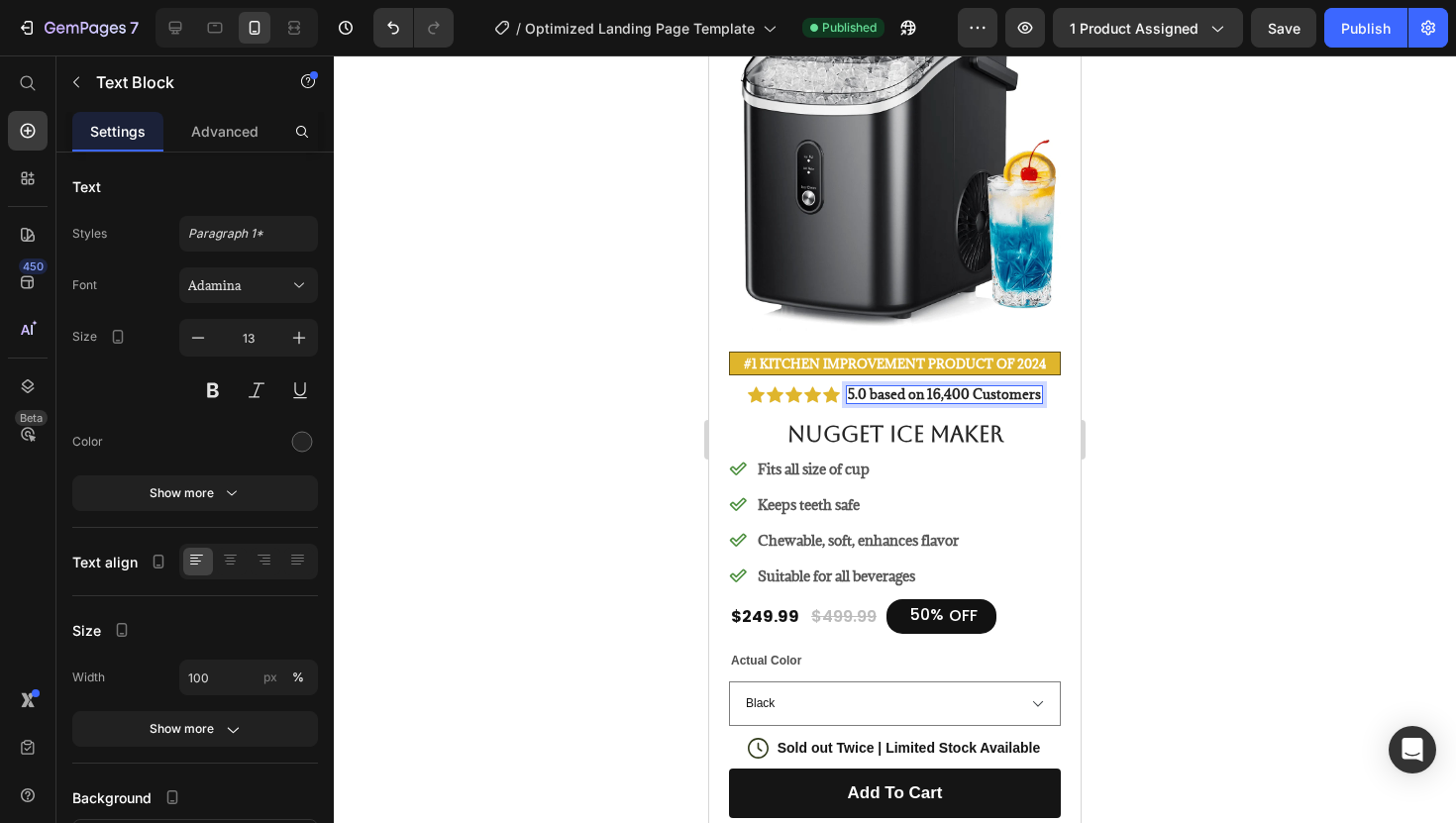 click 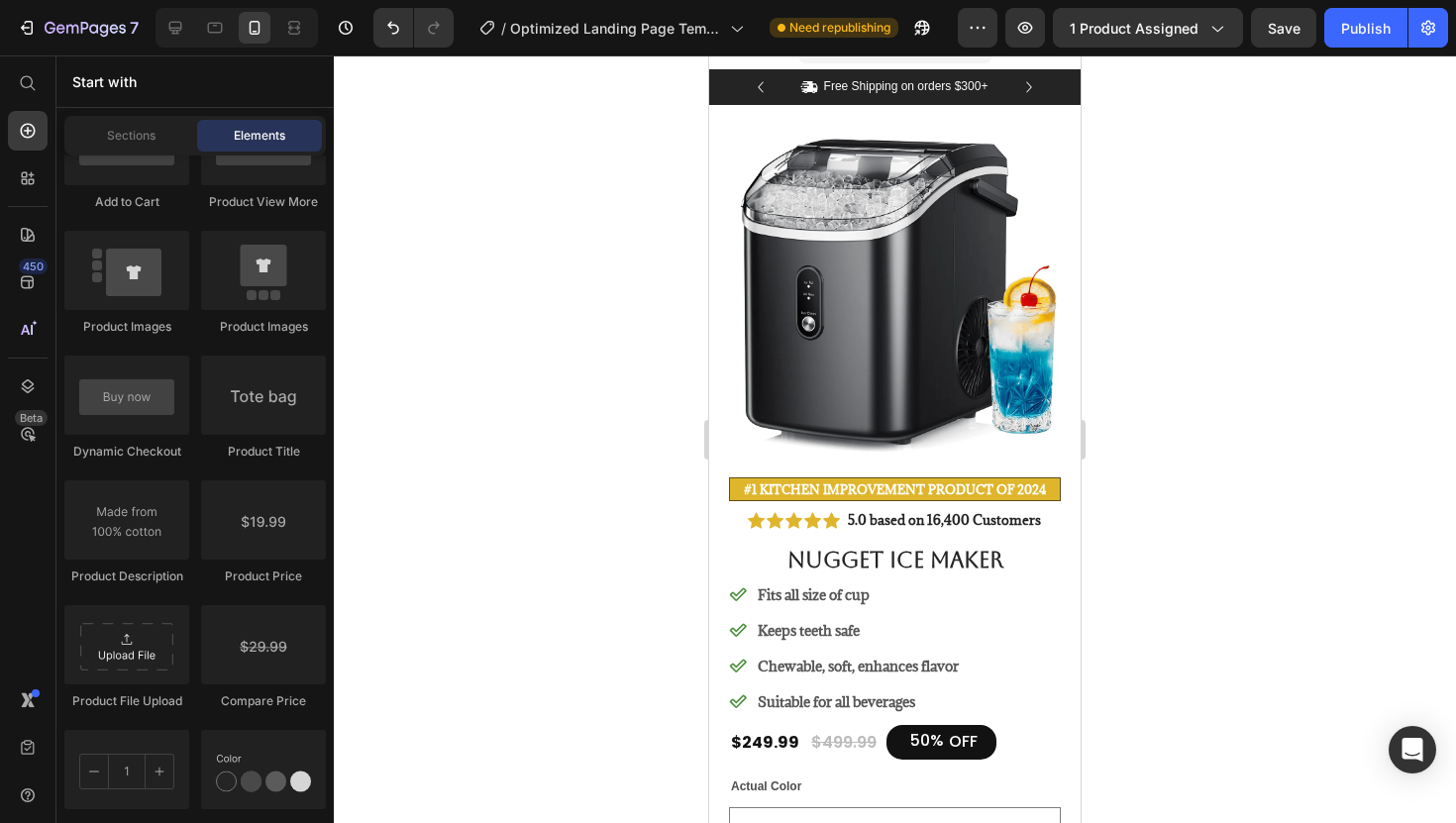 scroll, scrollTop: 0, scrollLeft: 0, axis: both 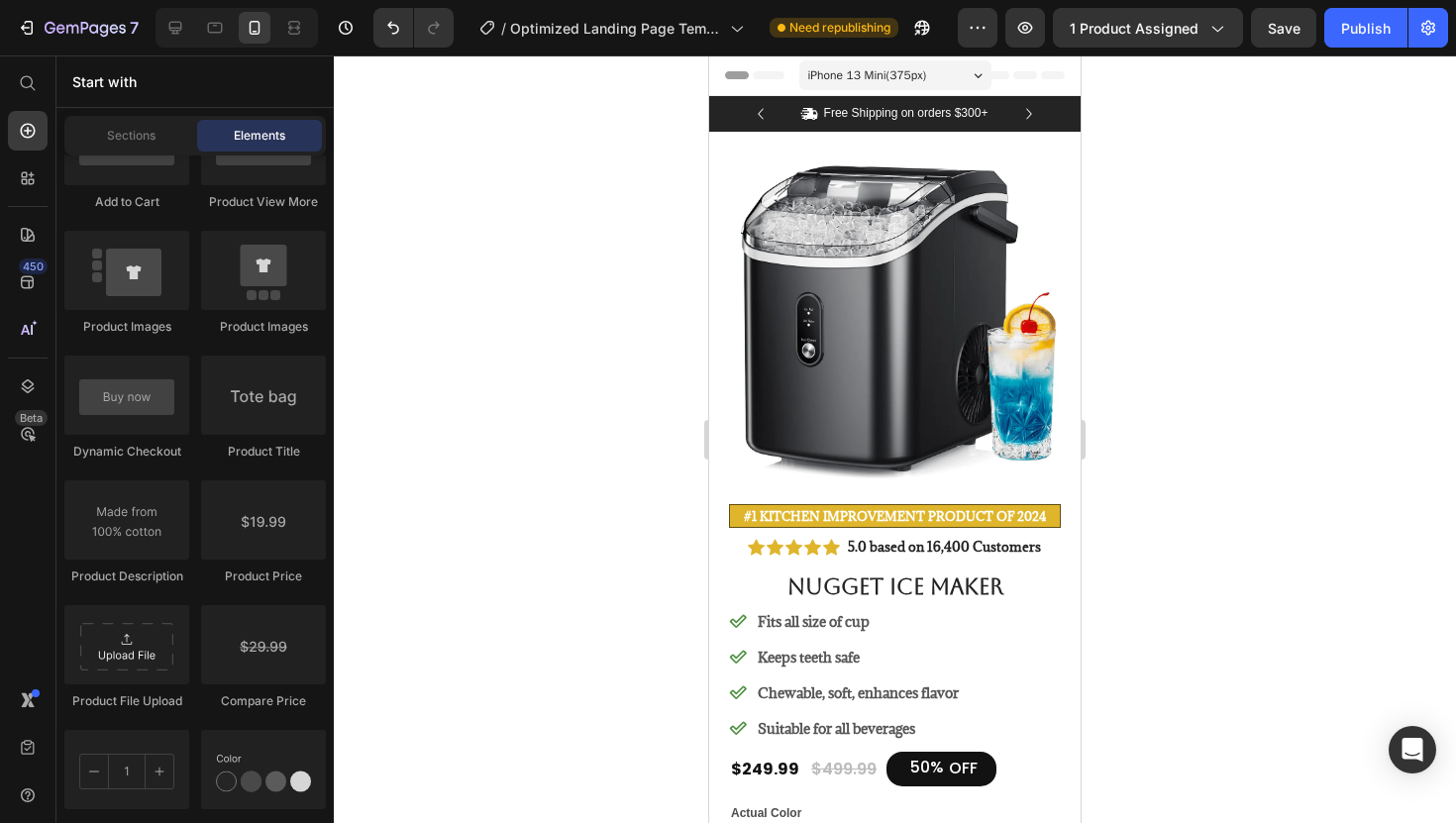 click on "Header" at bounding box center (766, 75) 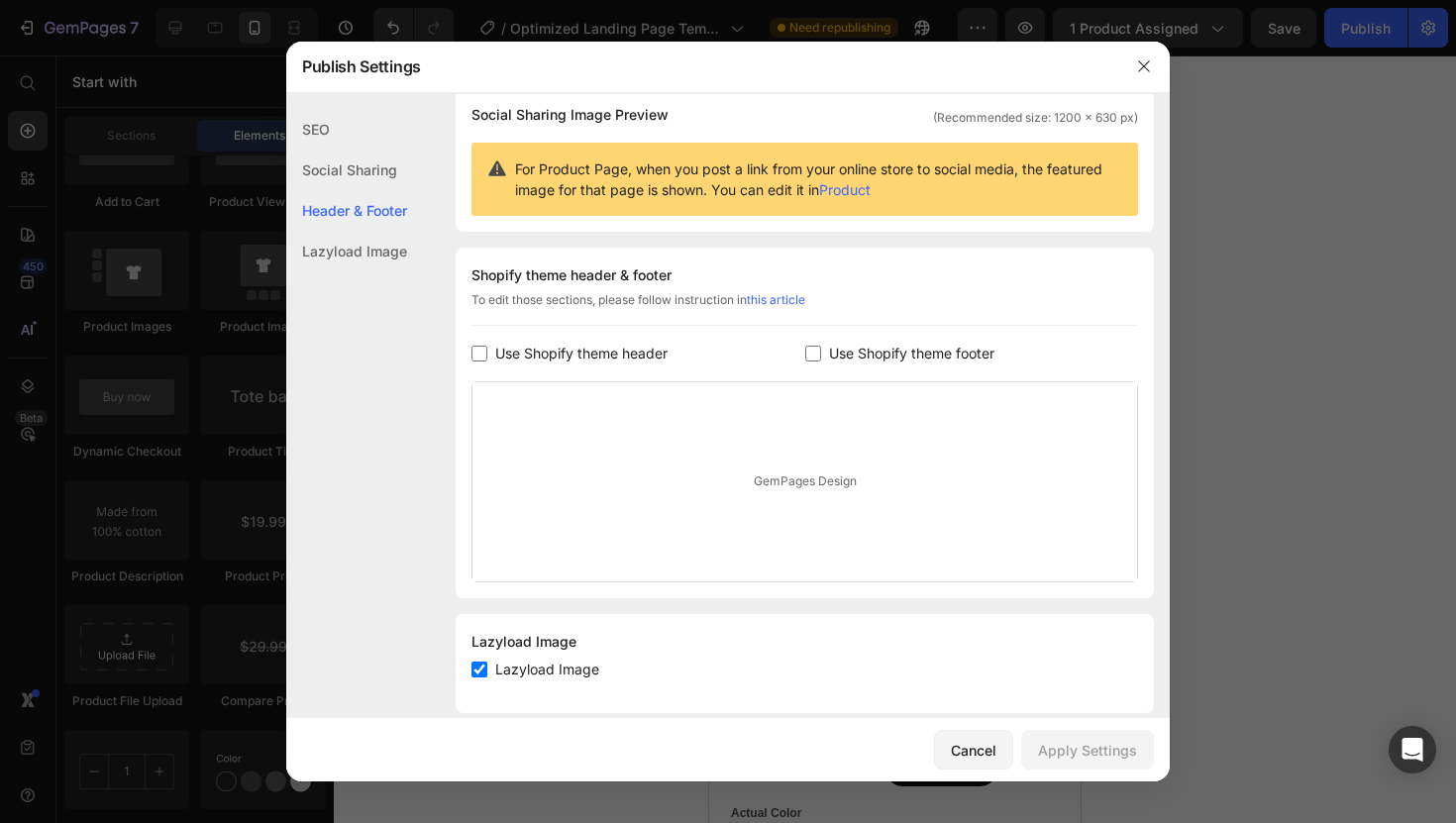 scroll, scrollTop: 179, scrollLeft: 0, axis: vertical 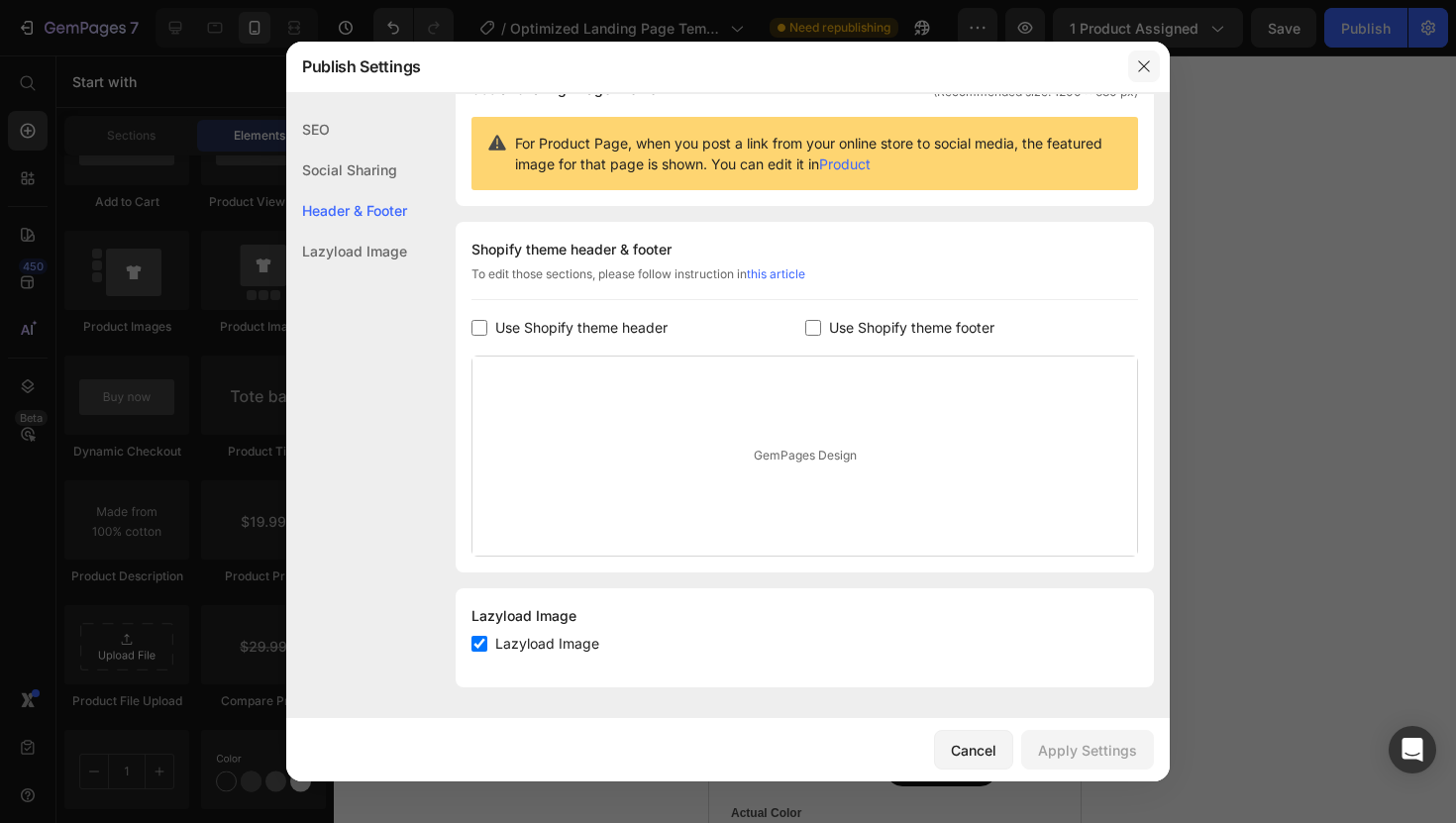 click 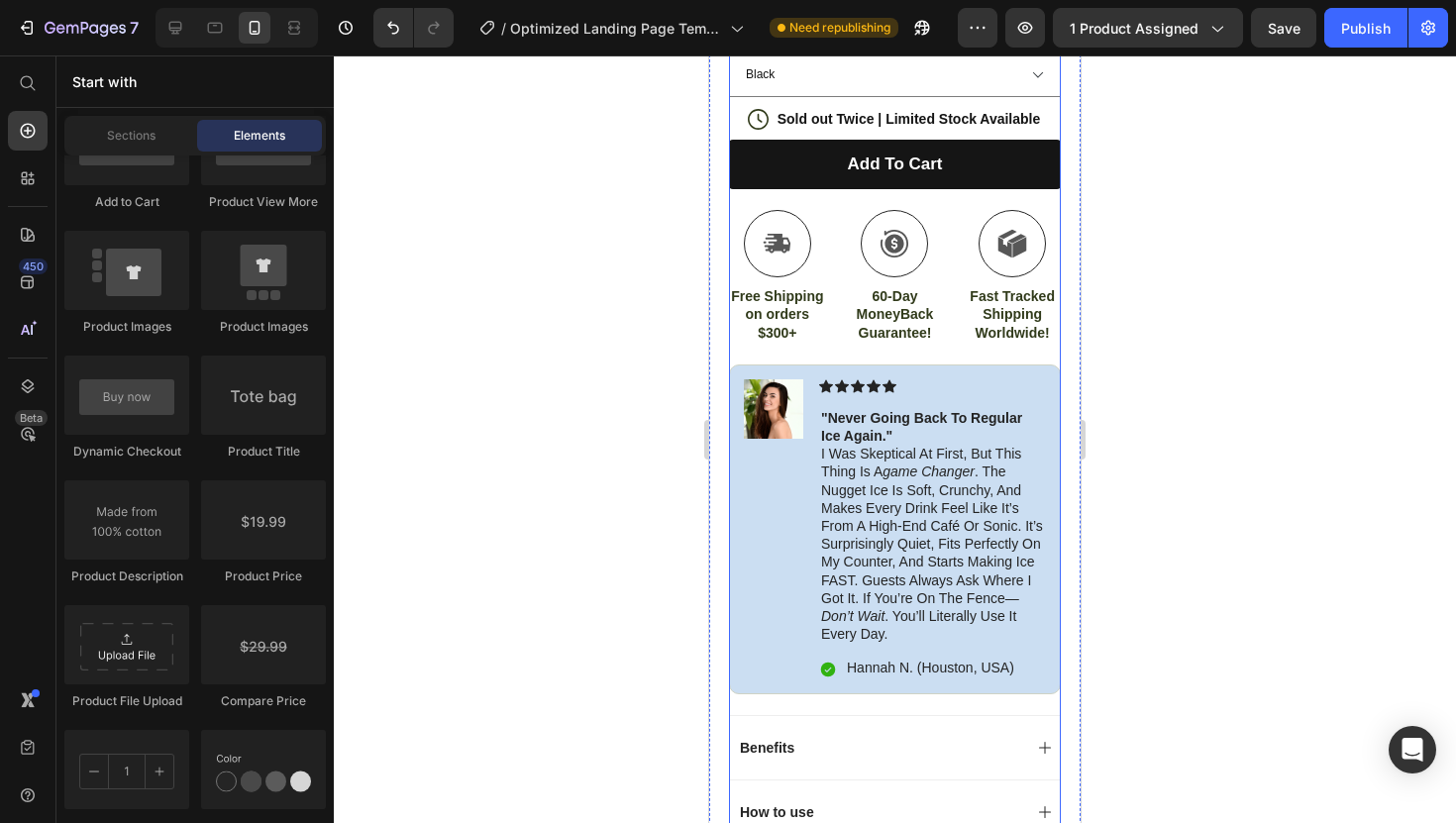 scroll, scrollTop: 774, scrollLeft: 0, axis: vertical 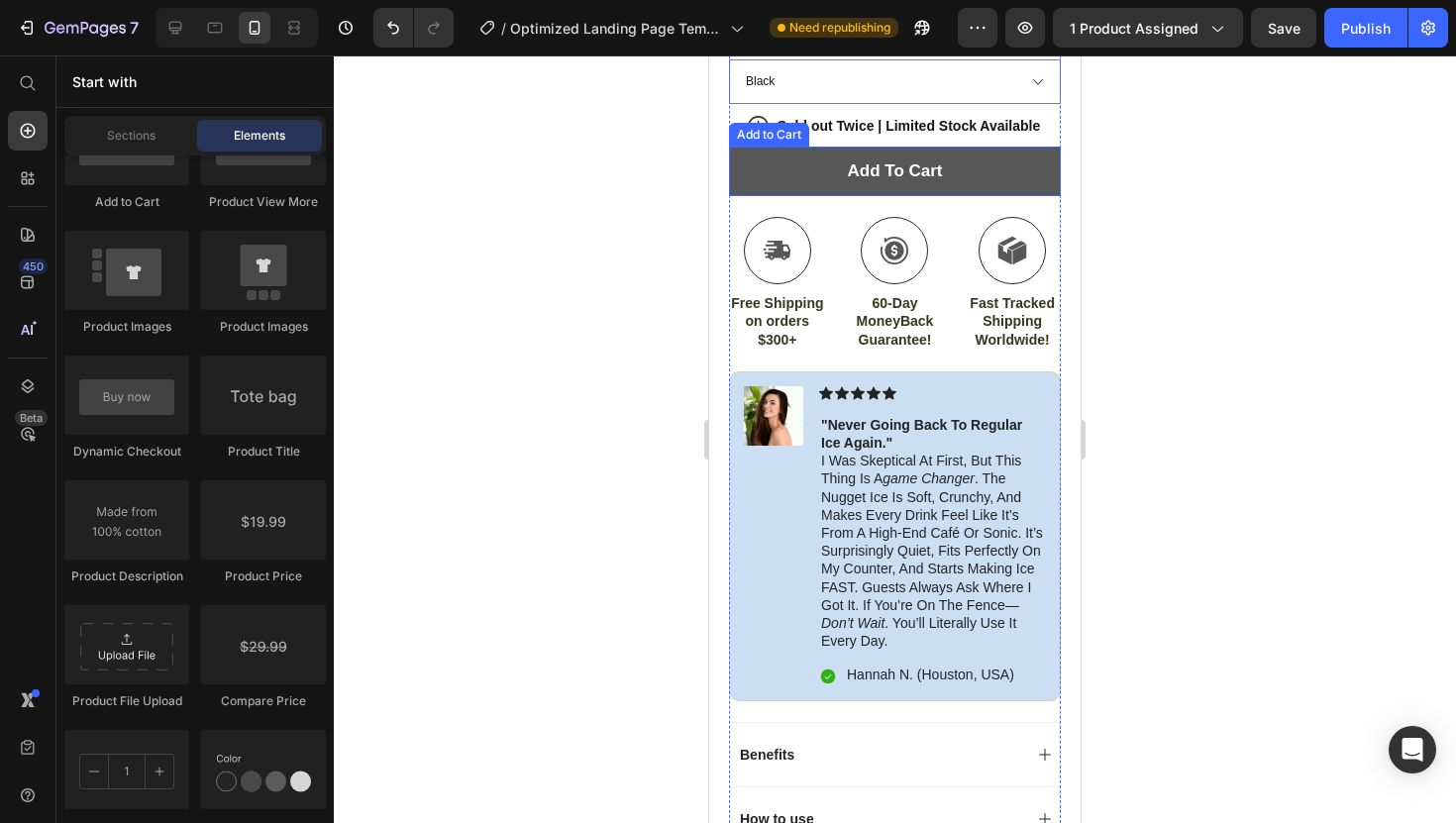 click on "add to cart" at bounding box center [894, 171] 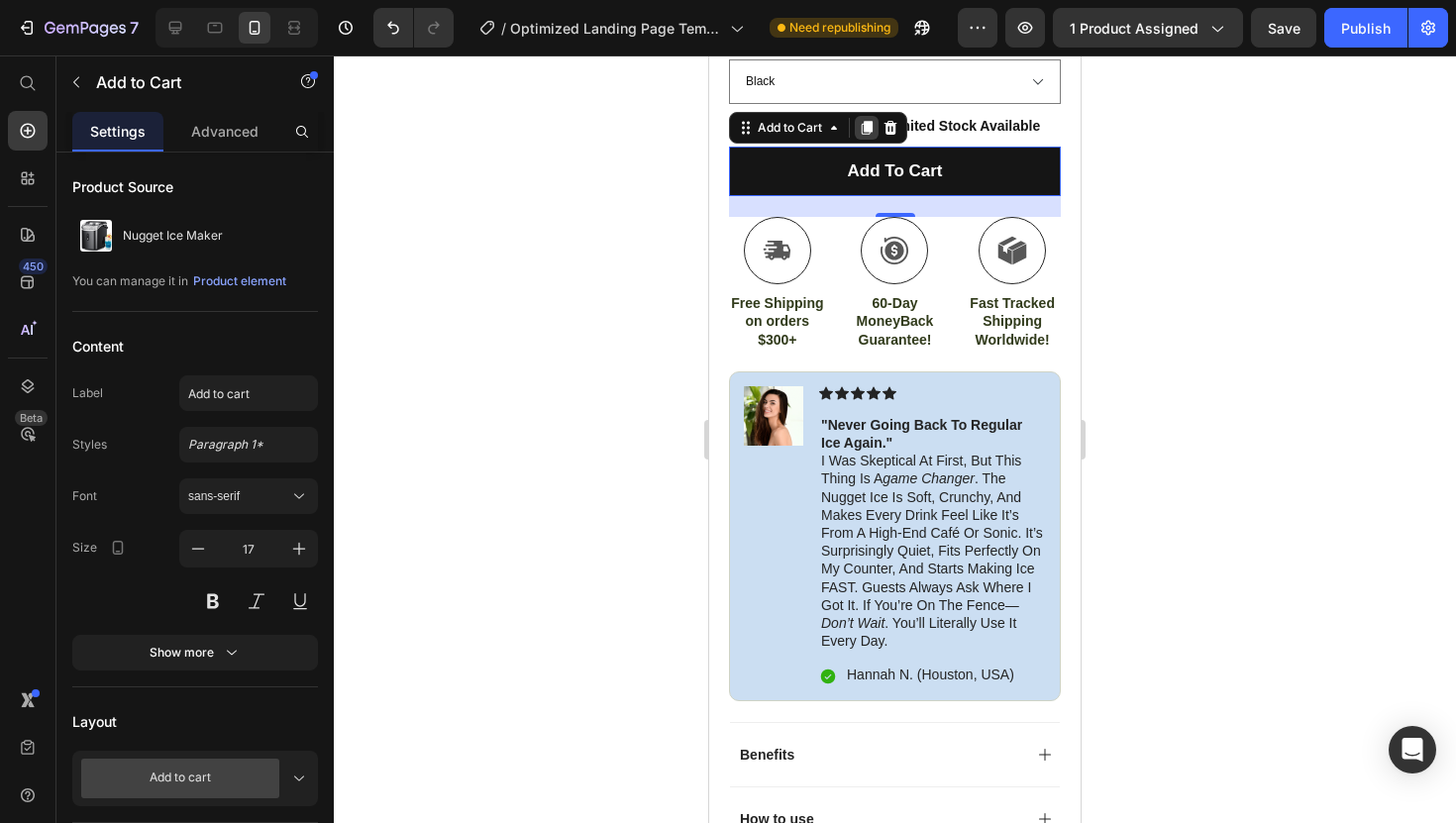 click 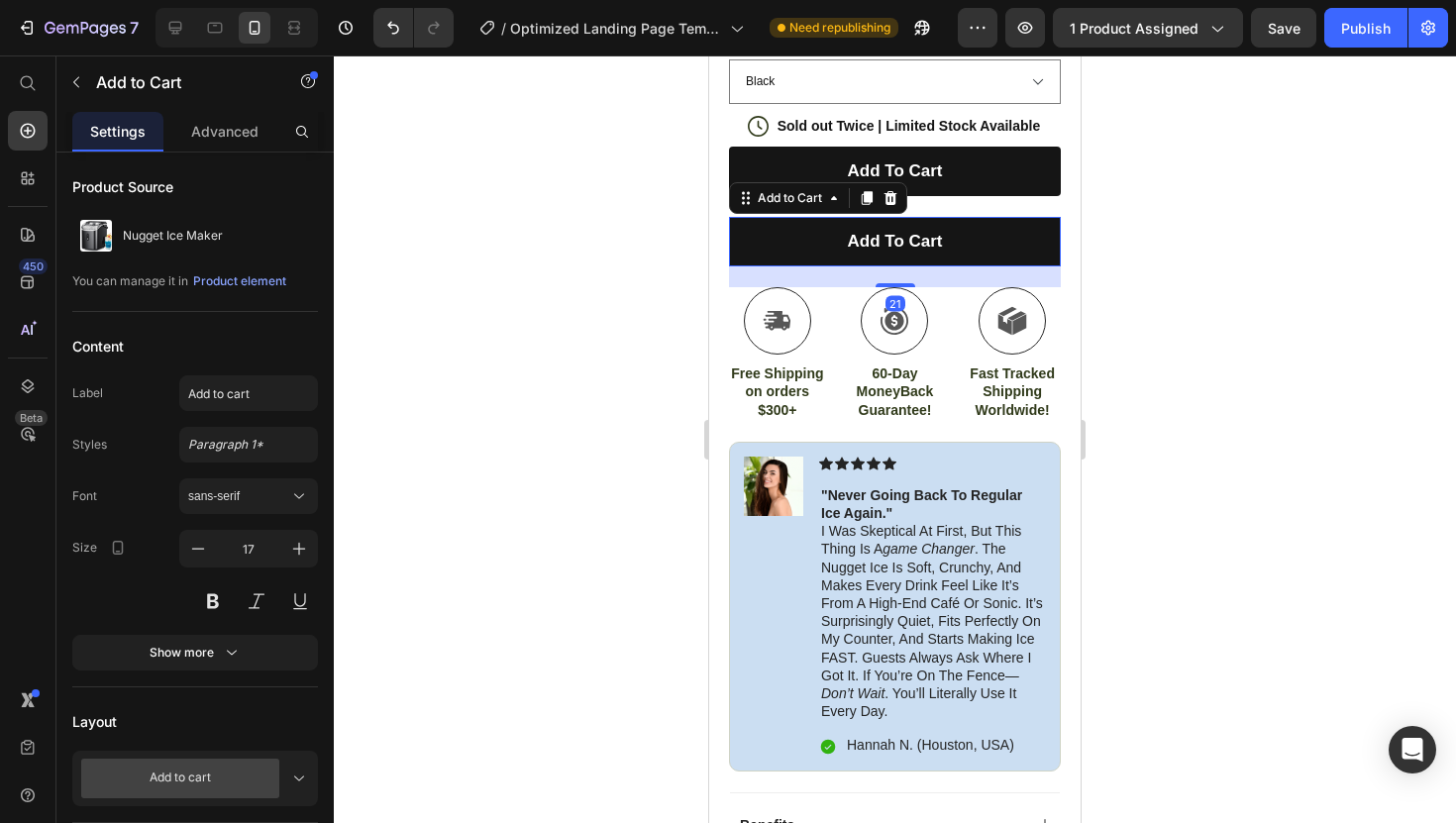 scroll, scrollTop: 691, scrollLeft: 0, axis: vertical 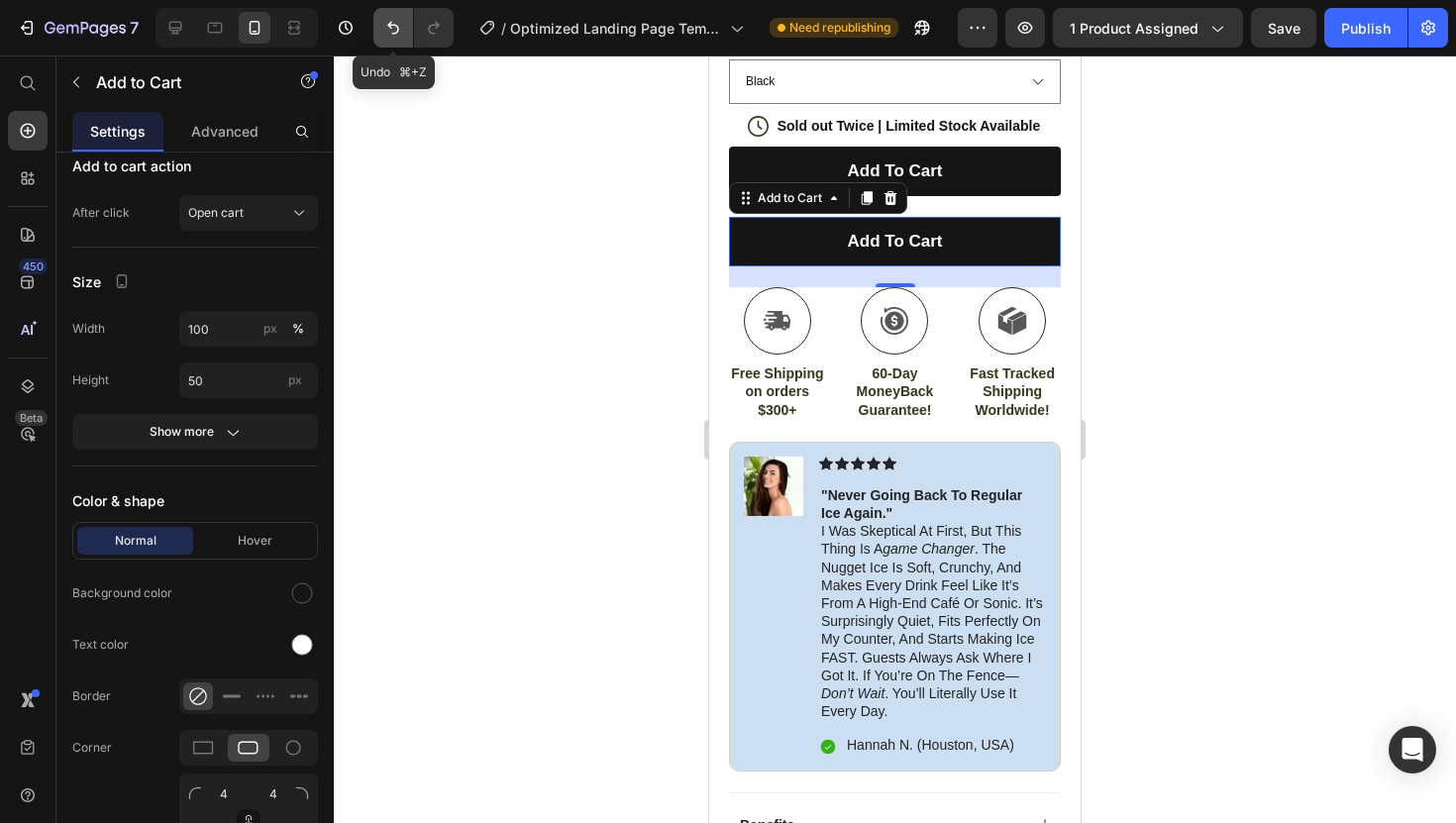 click 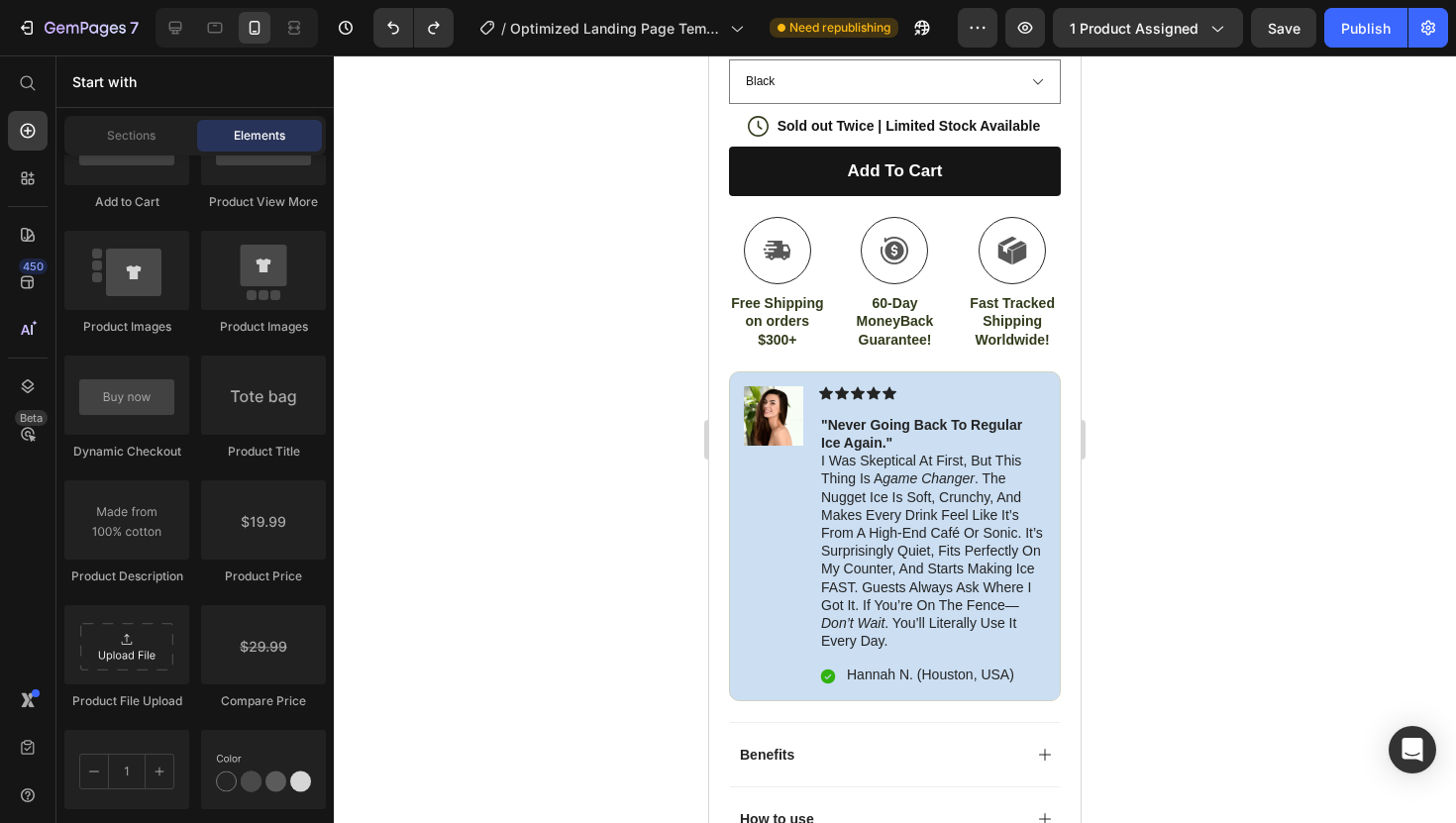 click 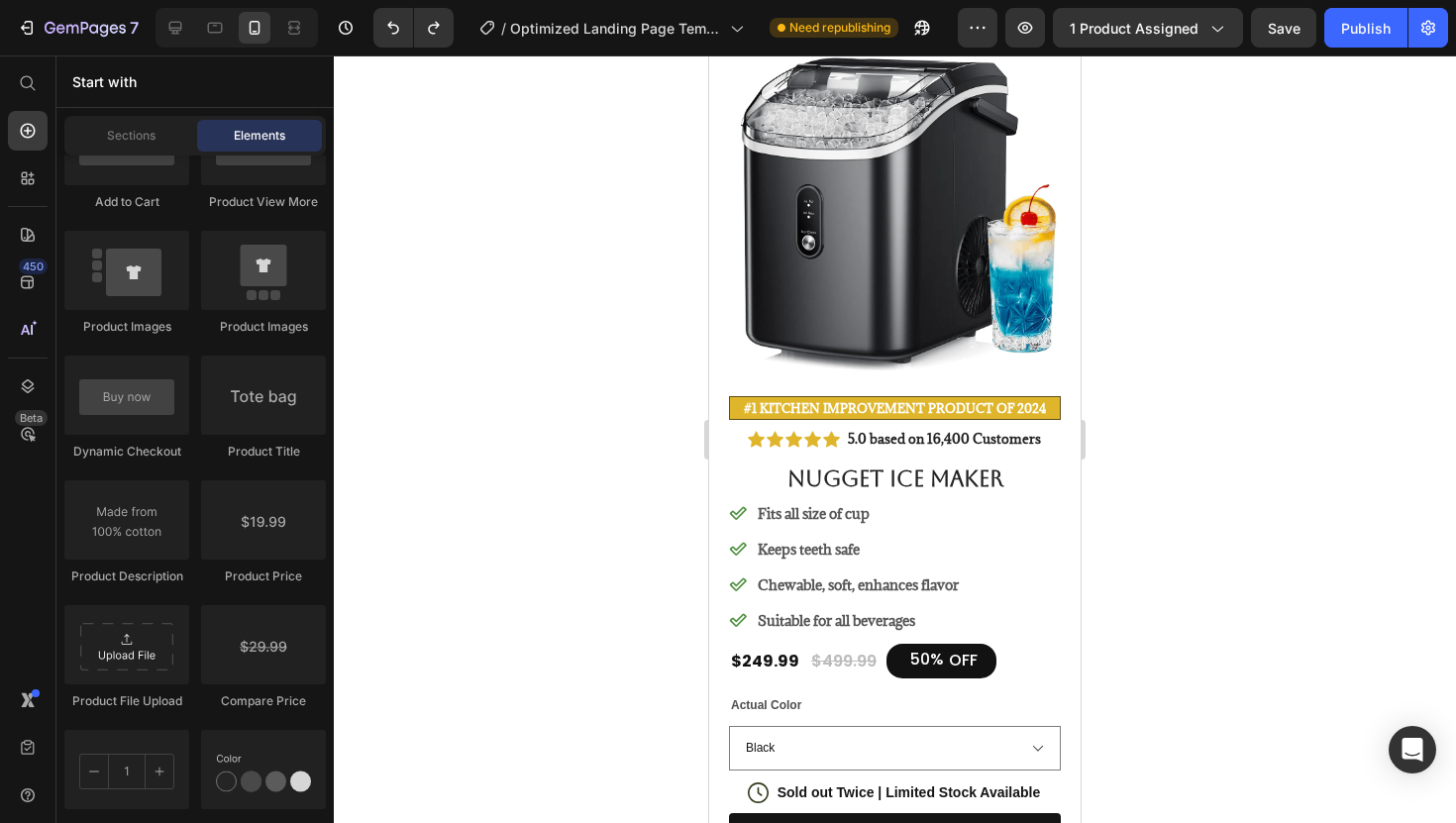 scroll, scrollTop: 0, scrollLeft: 0, axis: both 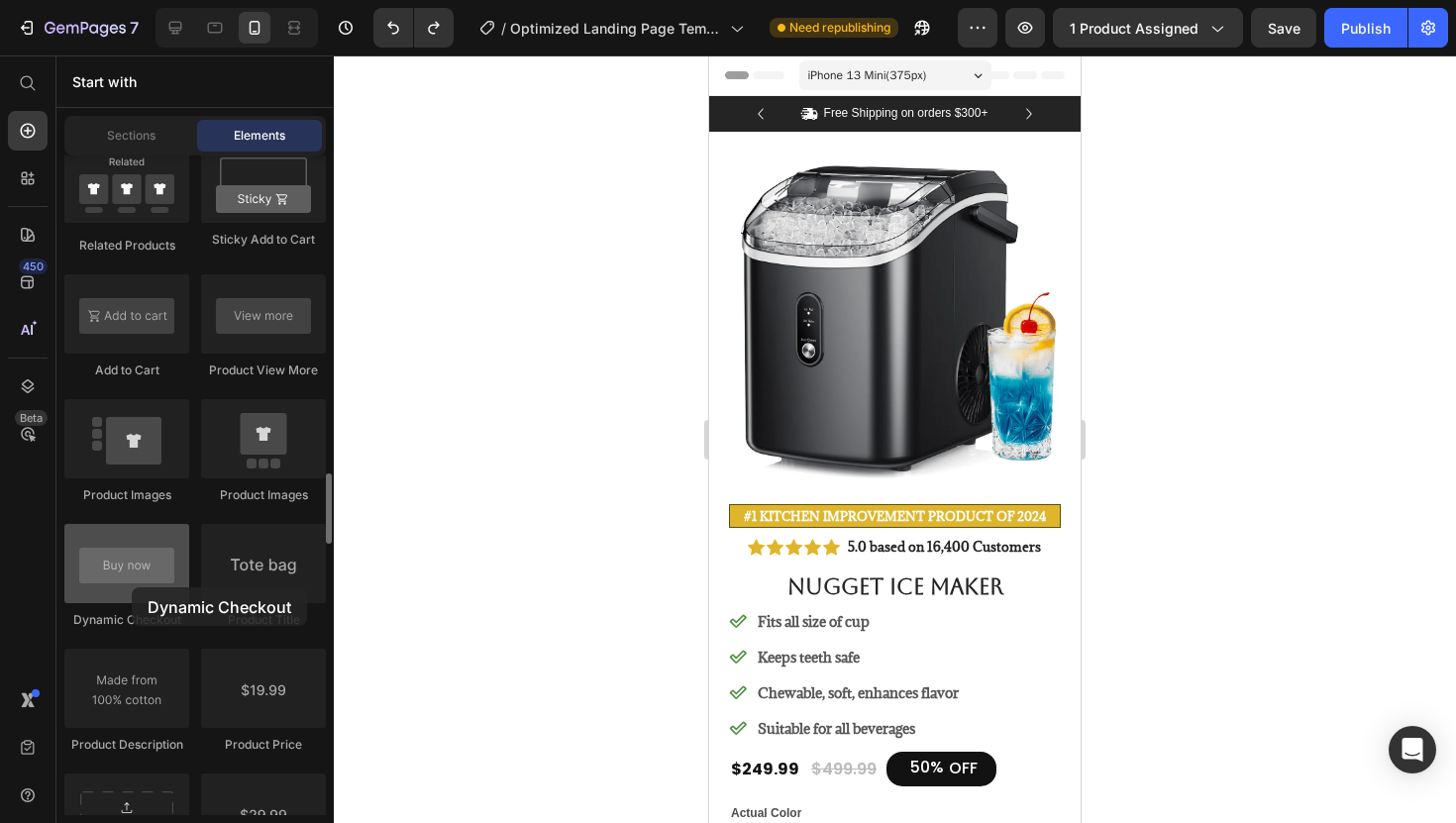 click at bounding box center (127, 564) 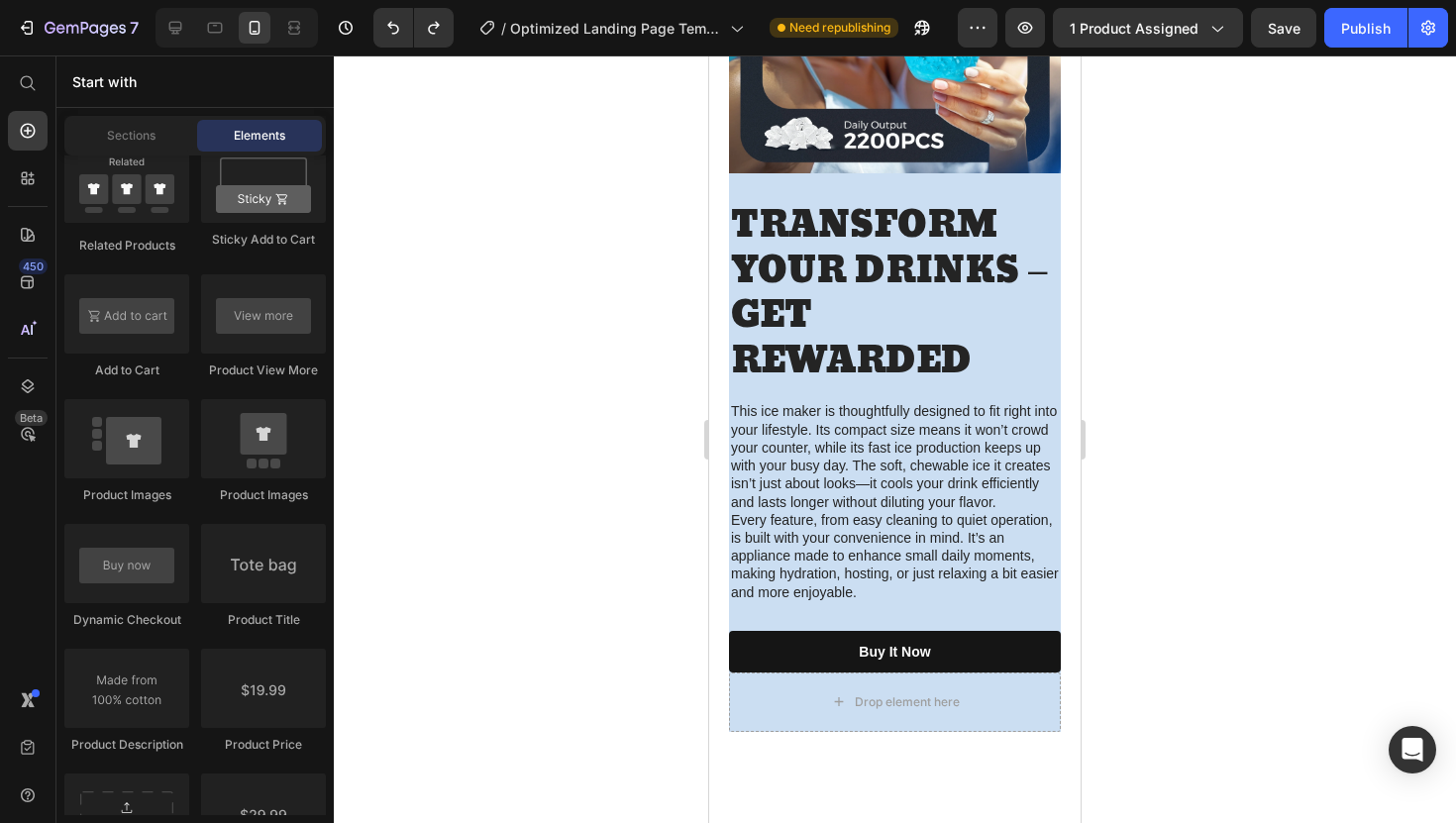 scroll, scrollTop: 2367, scrollLeft: 0, axis: vertical 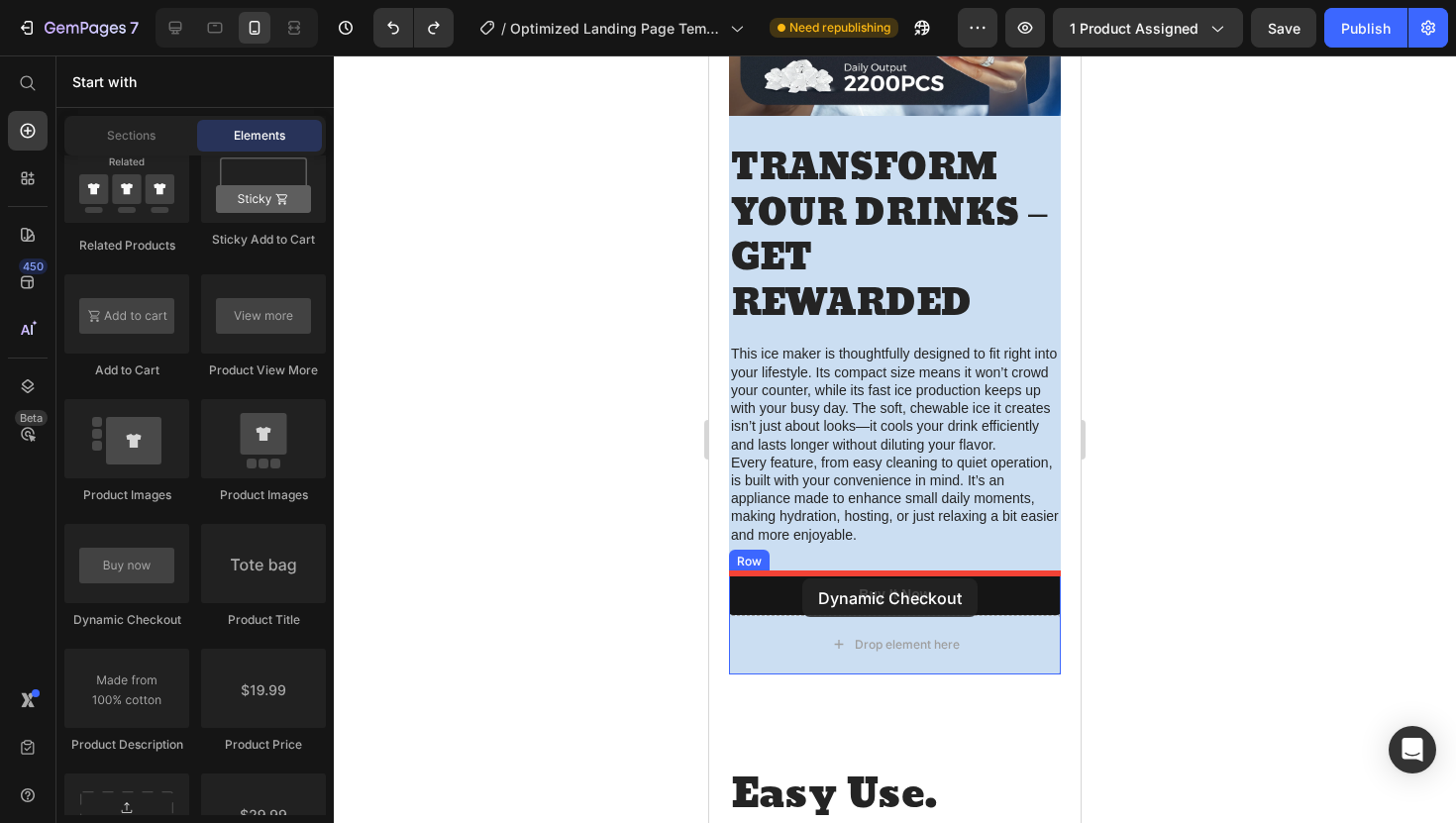 drag, startPoint x: 833, startPoint y: 623, endPoint x: 802, endPoint y: 578, distance: 54.644304 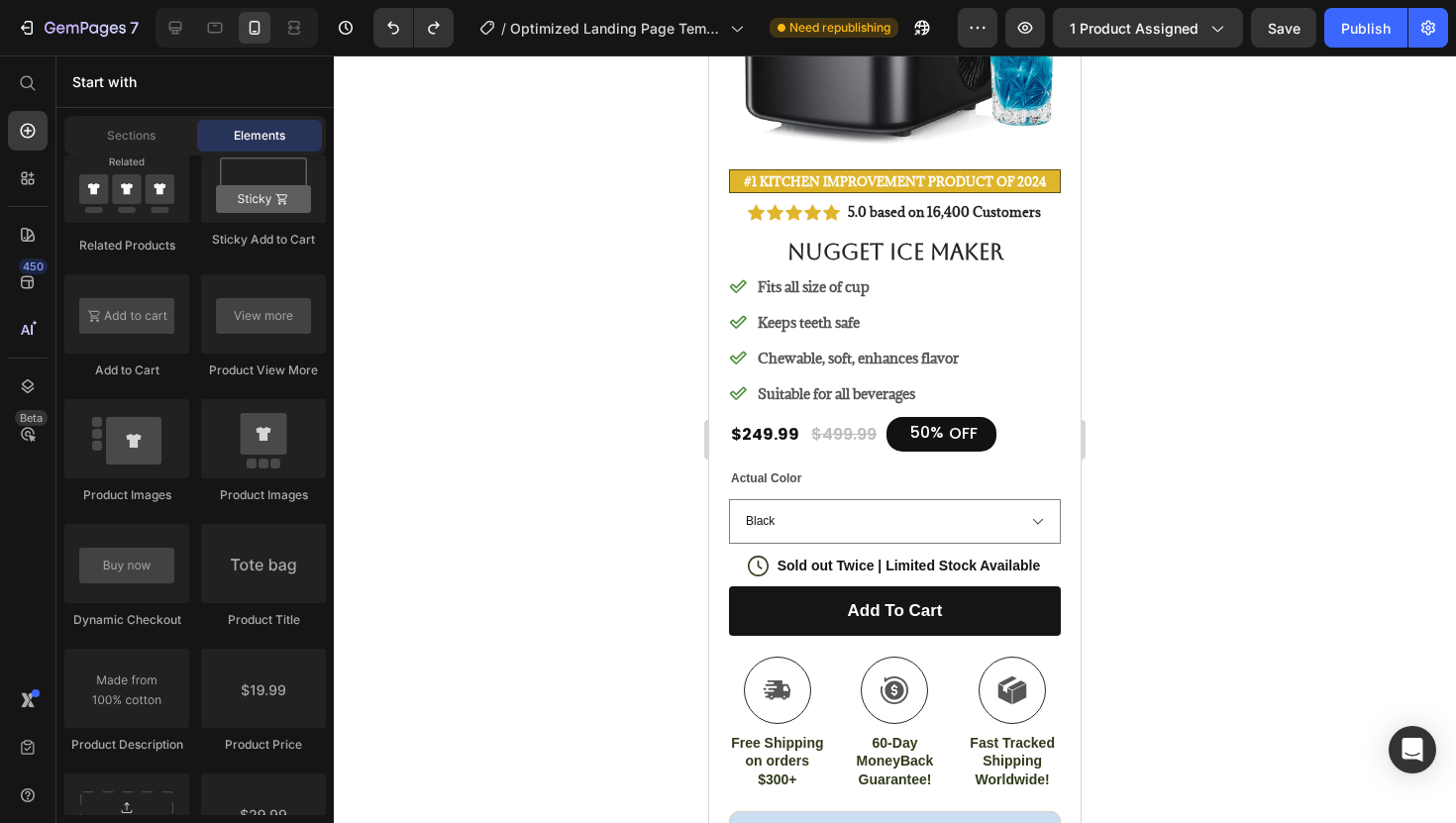 scroll, scrollTop: 0, scrollLeft: 0, axis: both 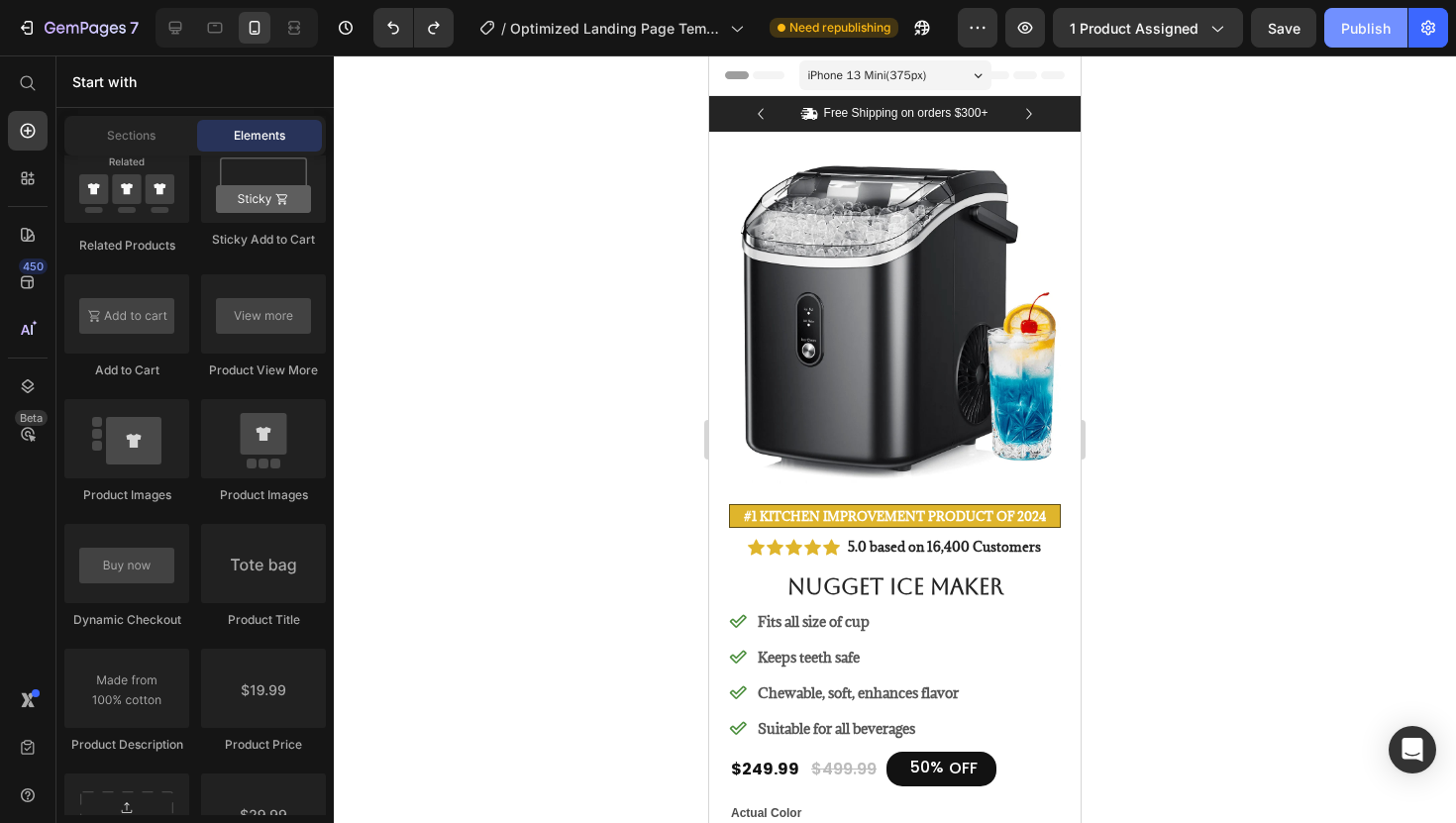 click on "Publish" at bounding box center (1366, 28) 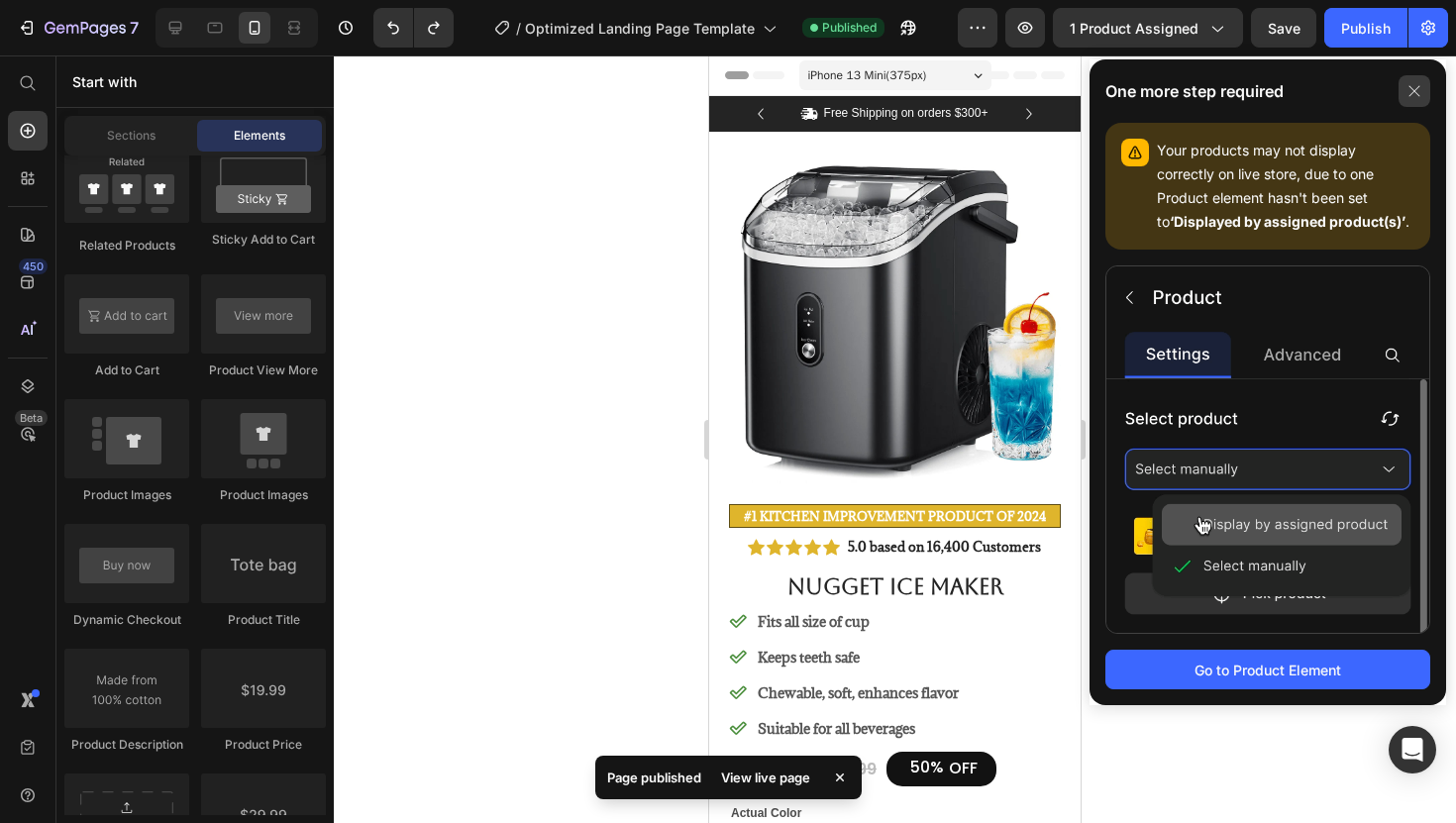 click 